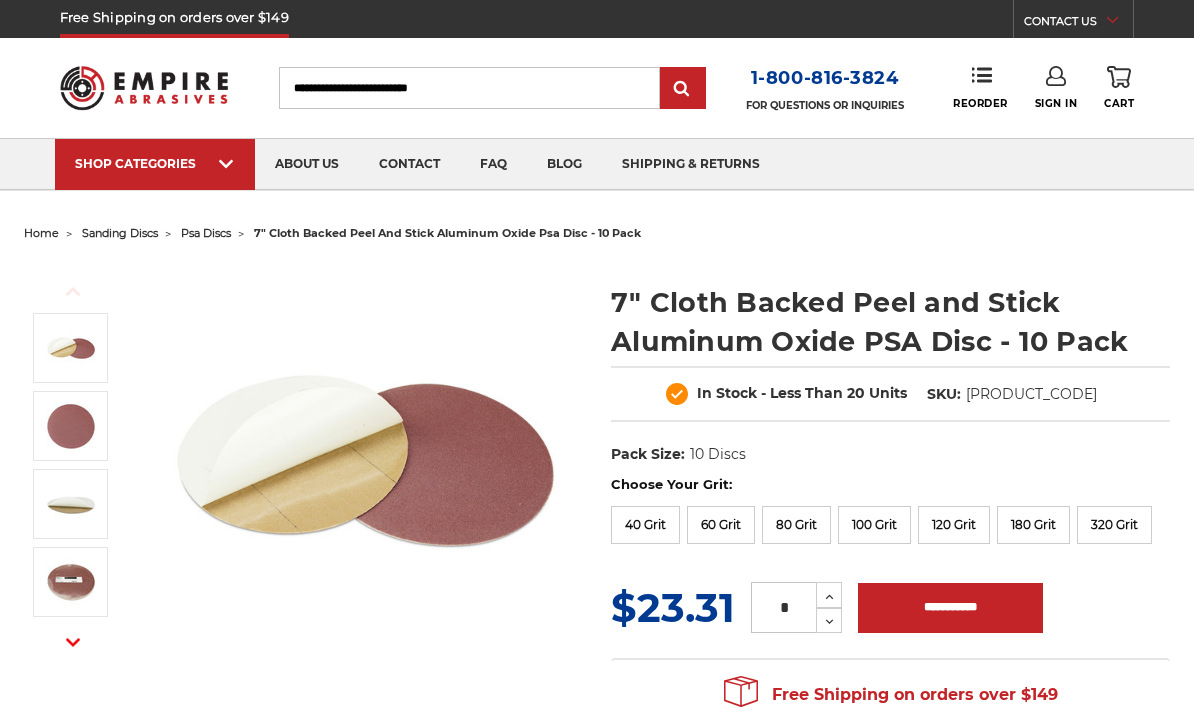 scroll, scrollTop: 0, scrollLeft: 0, axis: both 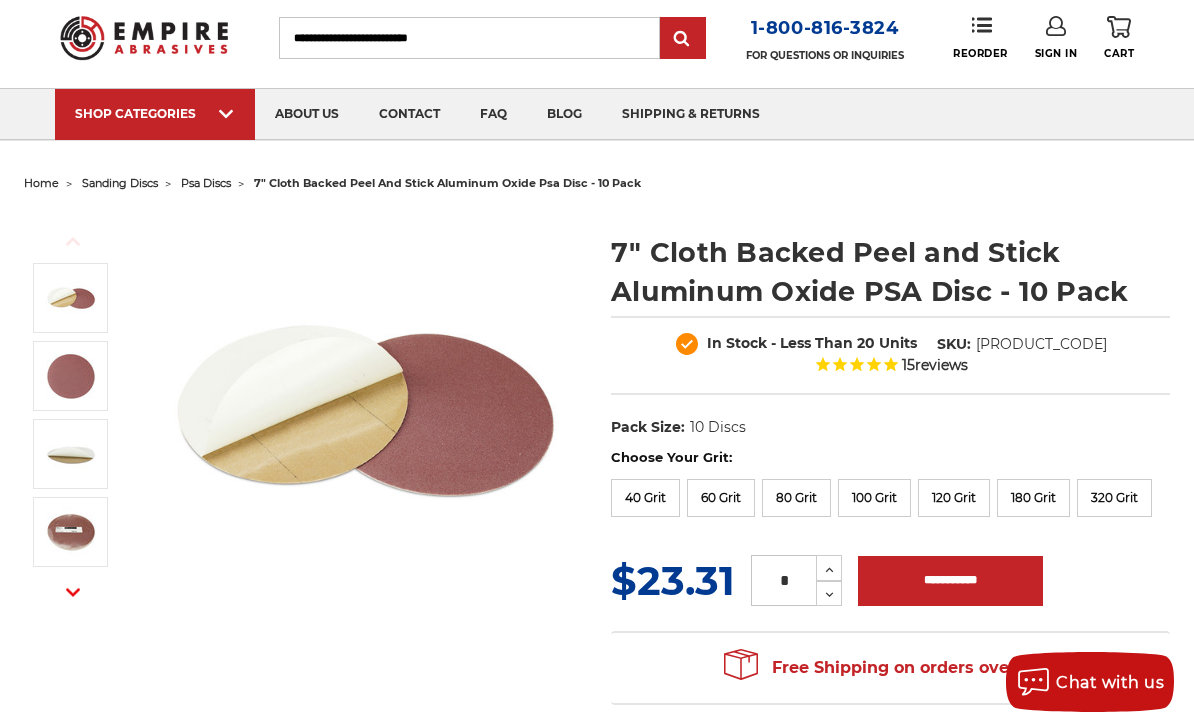 click on "120 Grit" at bounding box center (954, 498) 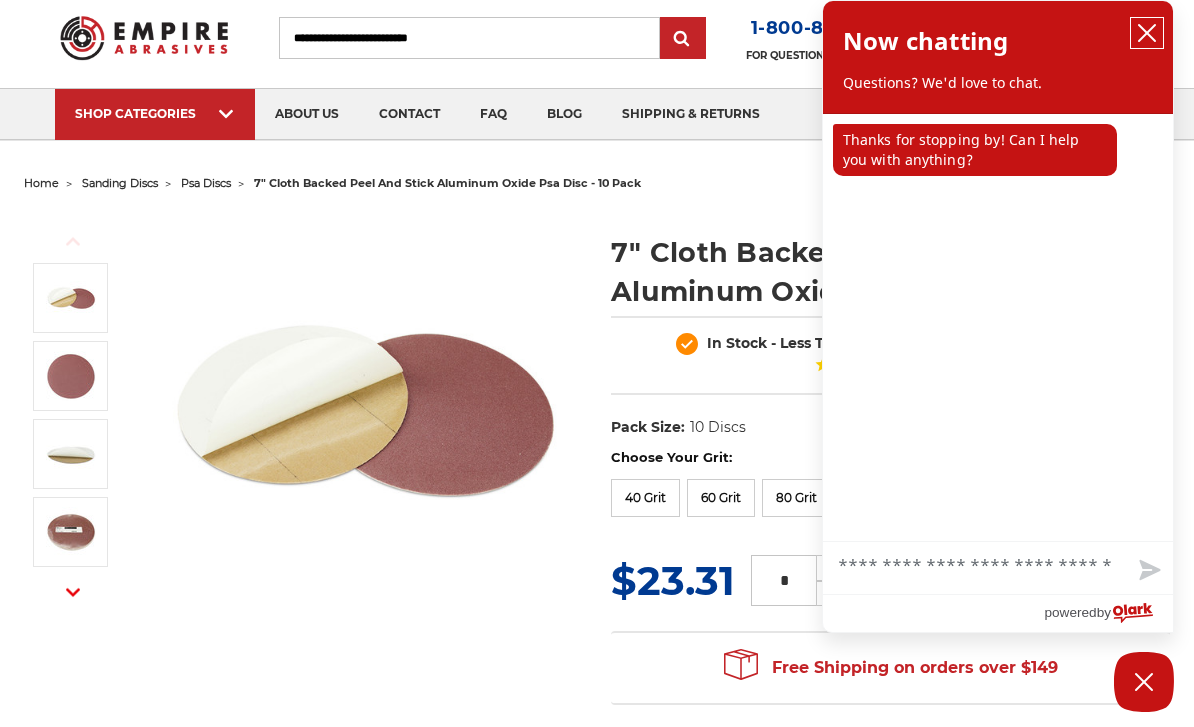 click at bounding box center (1147, 33) 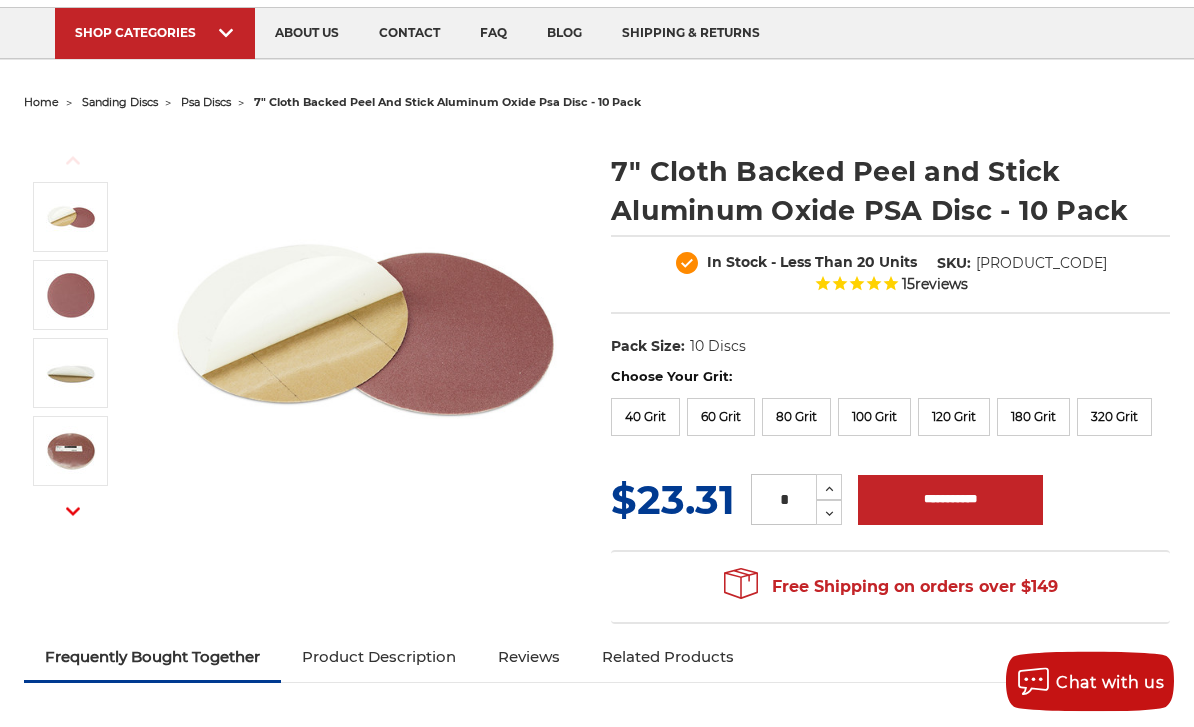 scroll, scrollTop: 136, scrollLeft: 0, axis: vertical 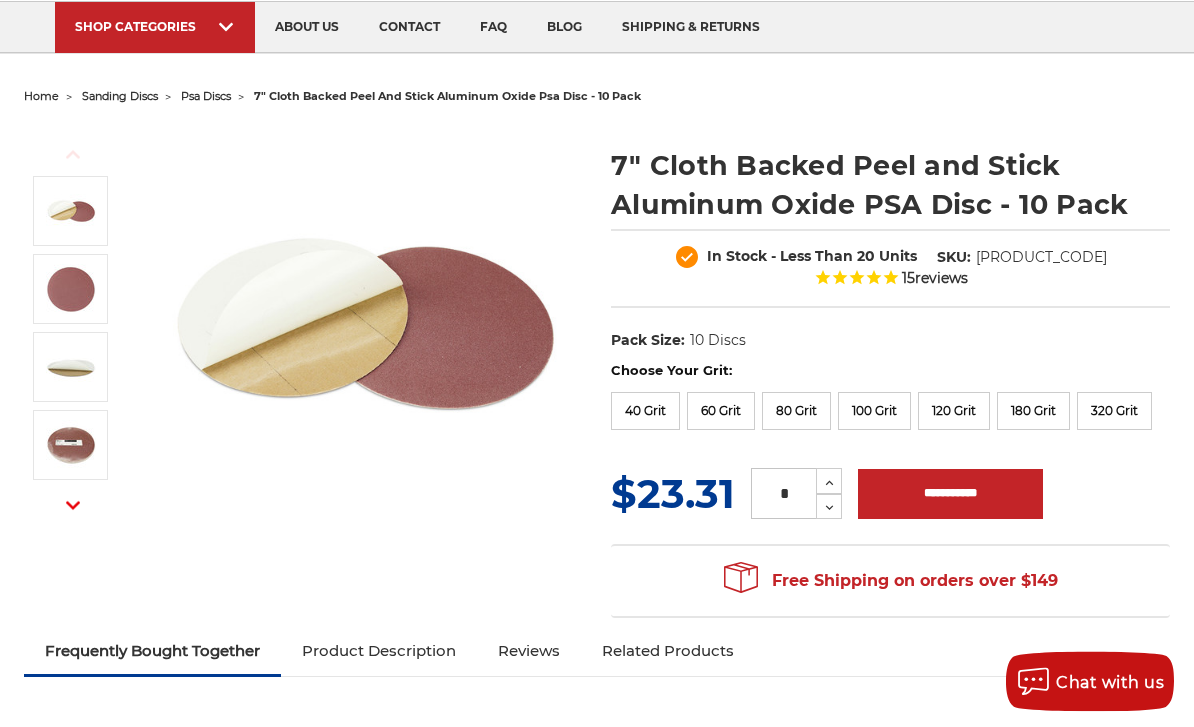 click on "180 Grit" at bounding box center [1033, 412] 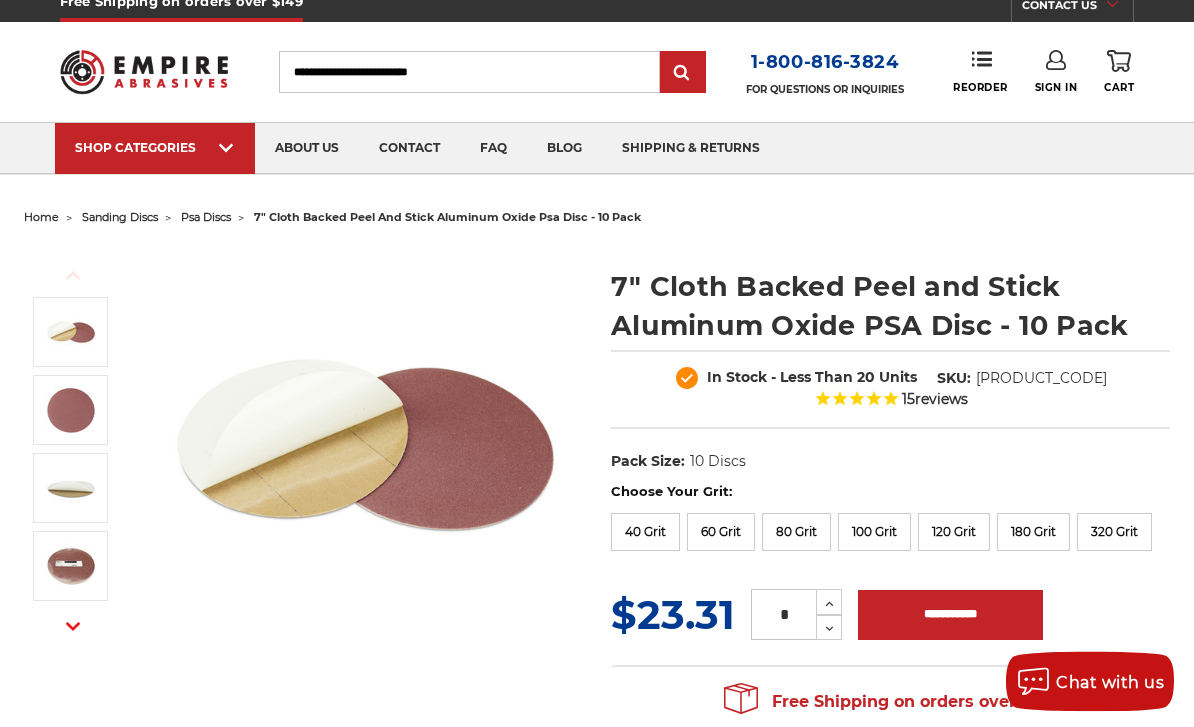 scroll, scrollTop: 0, scrollLeft: 0, axis: both 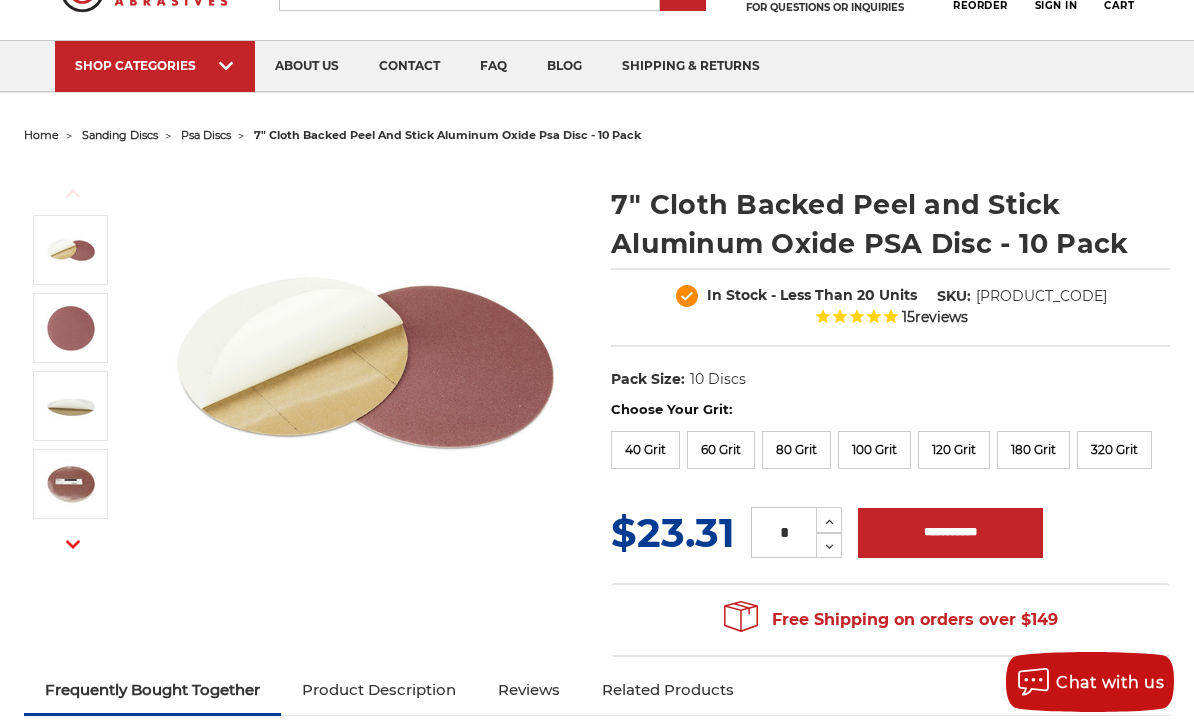 click on "120 Grit" at bounding box center (954, 450) 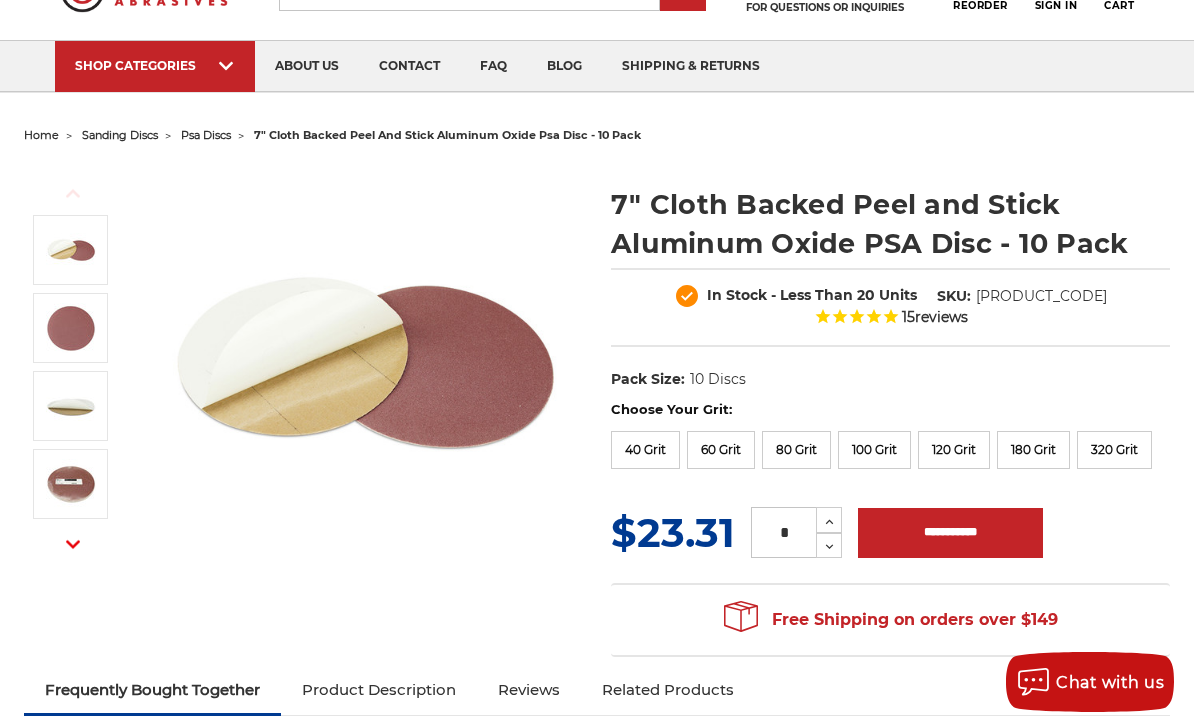 click on "**********" at bounding box center [950, 533] 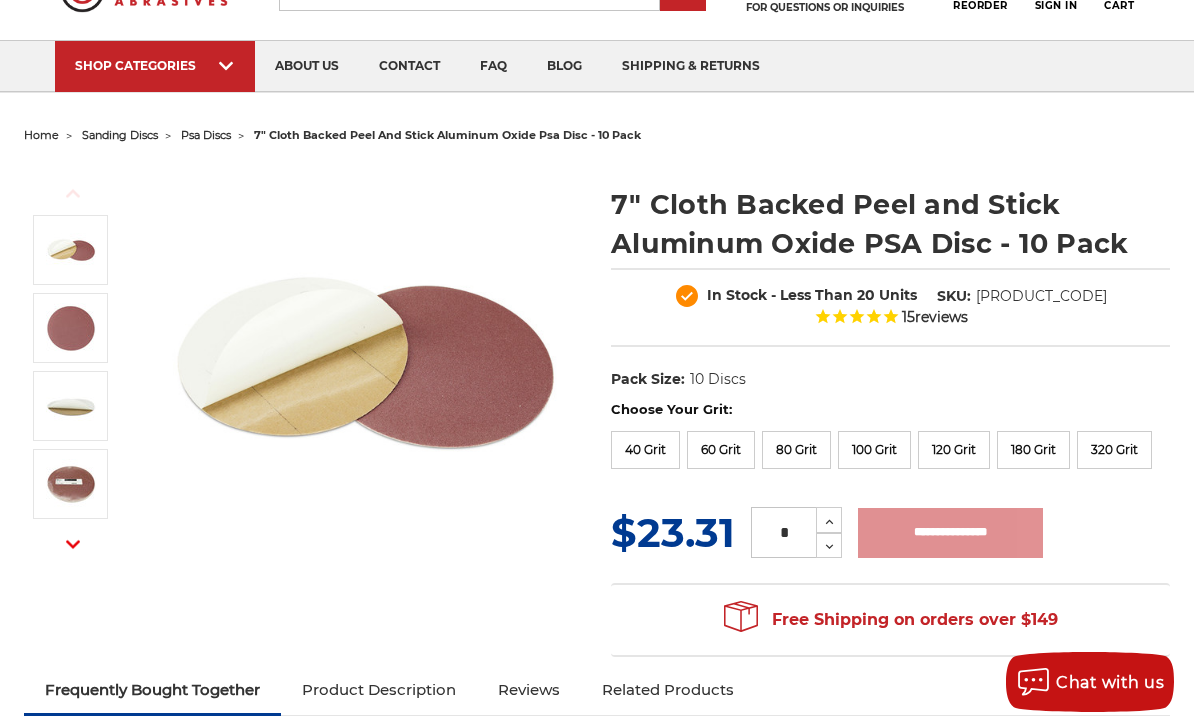 type on "**********" 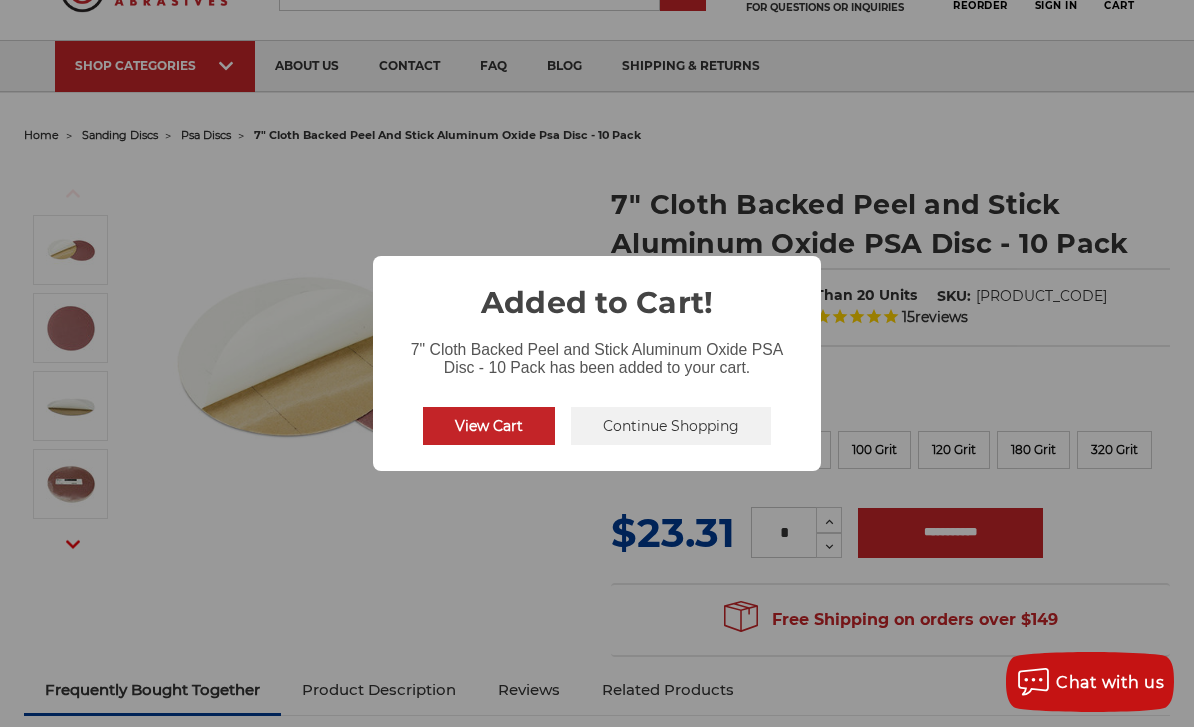 click on "View Cart" at bounding box center [489, 426] 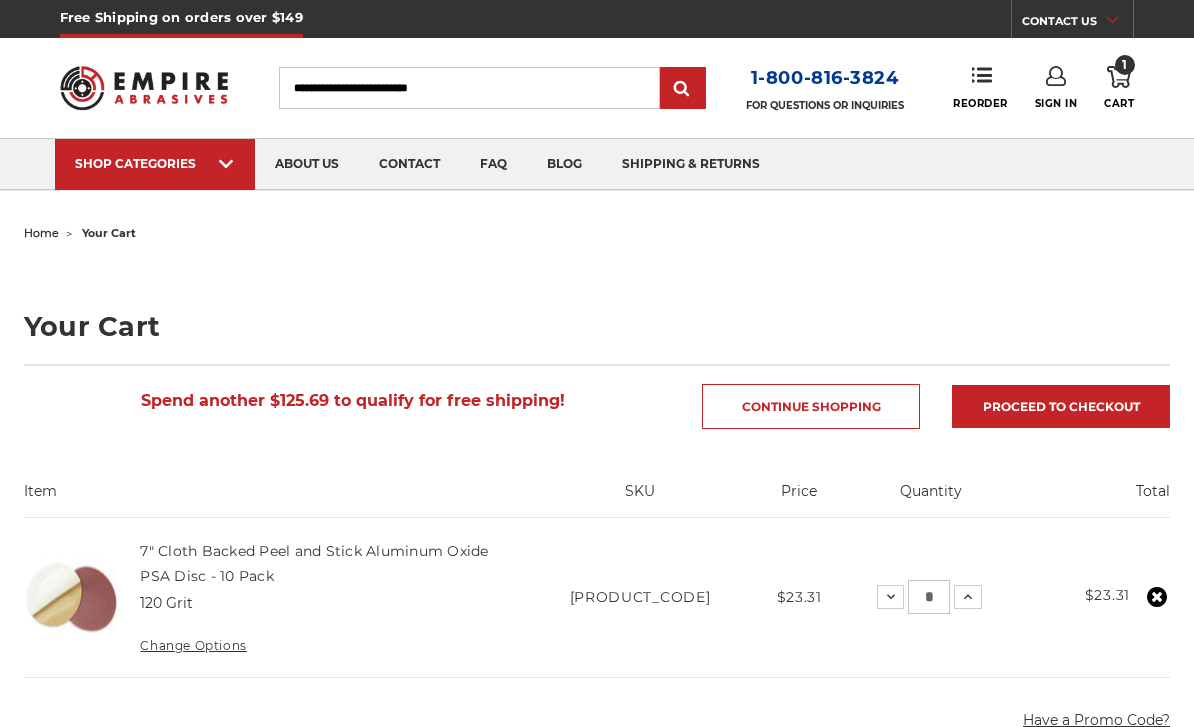 scroll, scrollTop: 0, scrollLeft: 0, axis: both 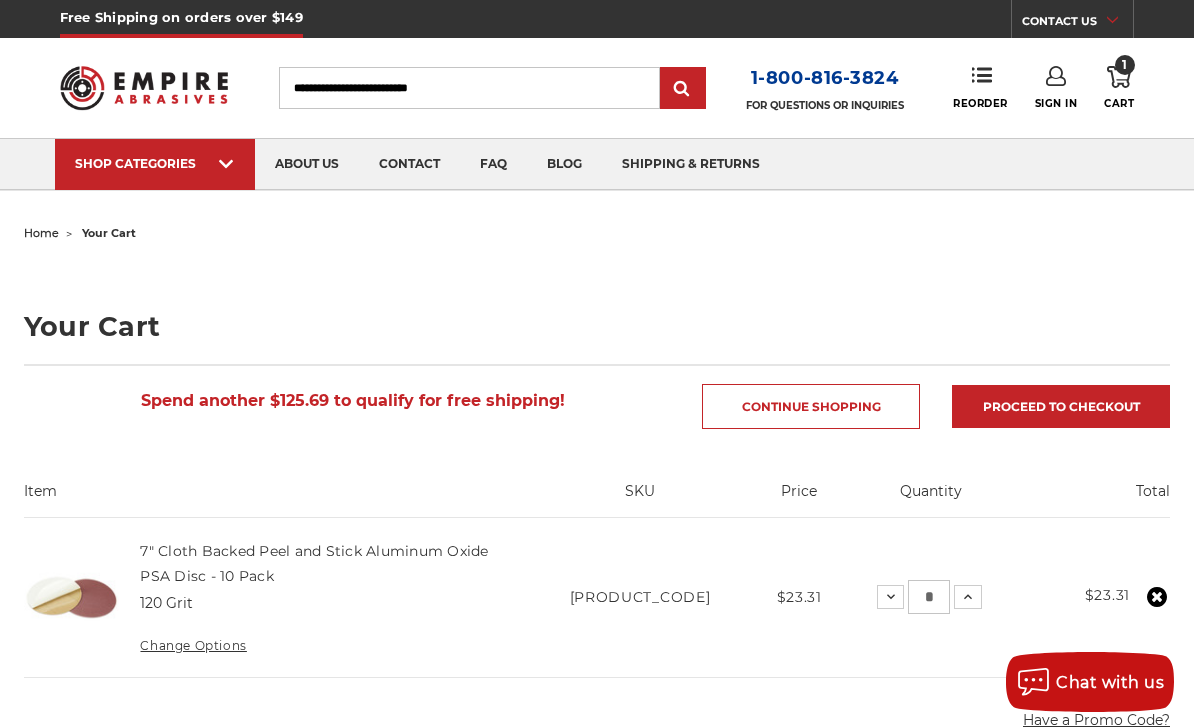 click on "Continue Shopping" at bounding box center (811, 406) 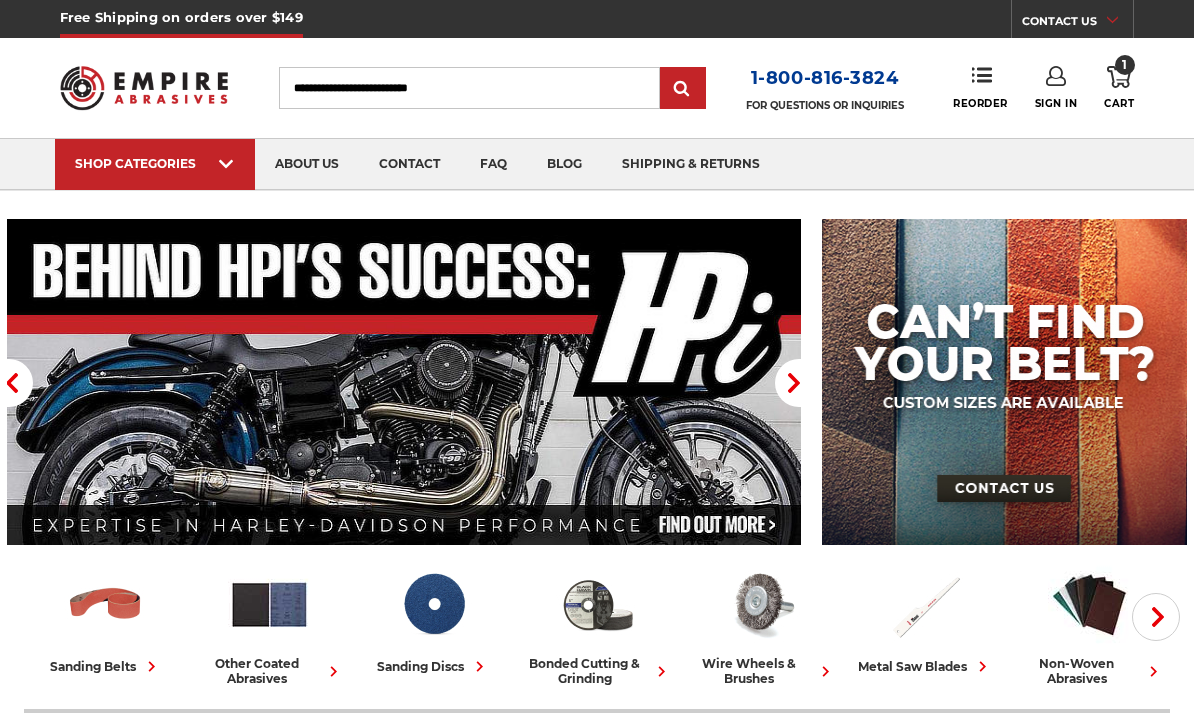 scroll, scrollTop: 0, scrollLeft: 0, axis: both 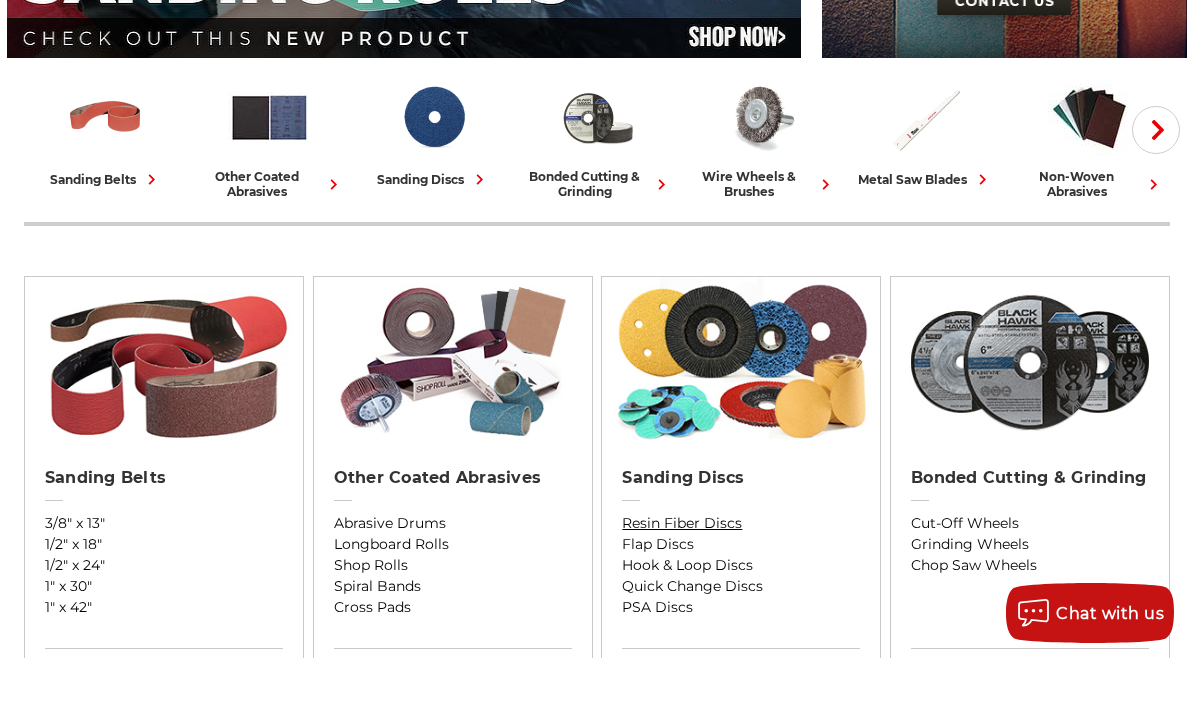 click on "Resin Fiber Discs" at bounding box center (741, 592) 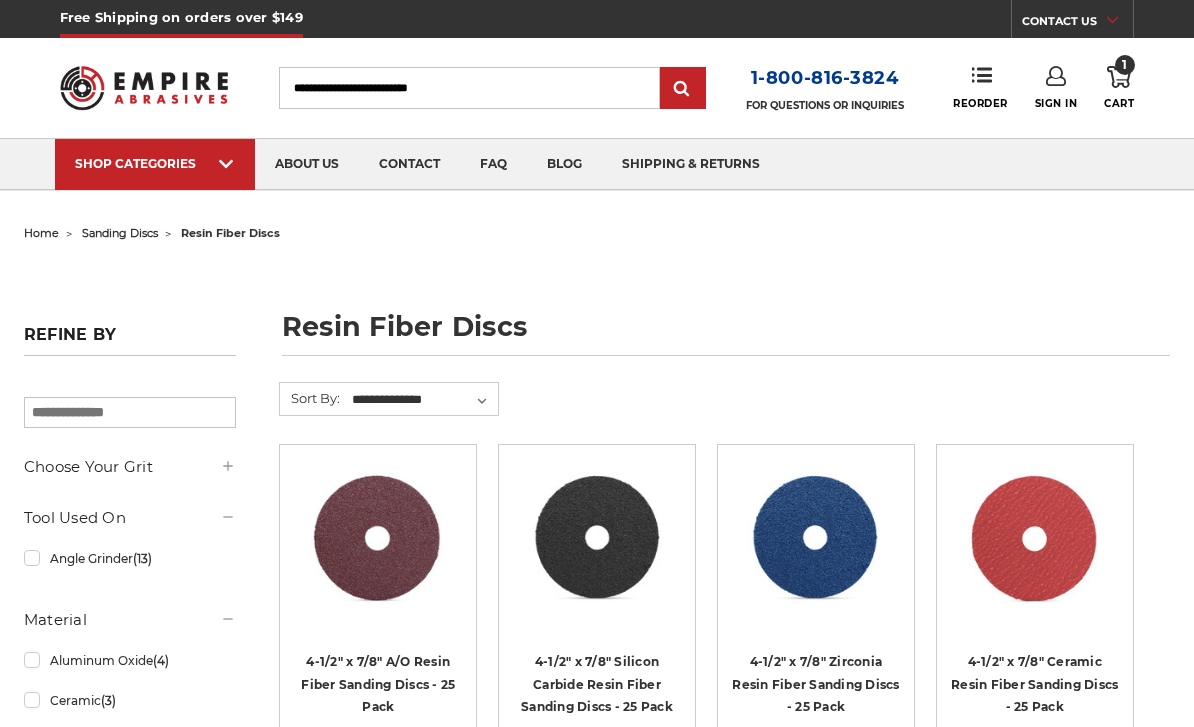 scroll, scrollTop: 15, scrollLeft: 0, axis: vertical 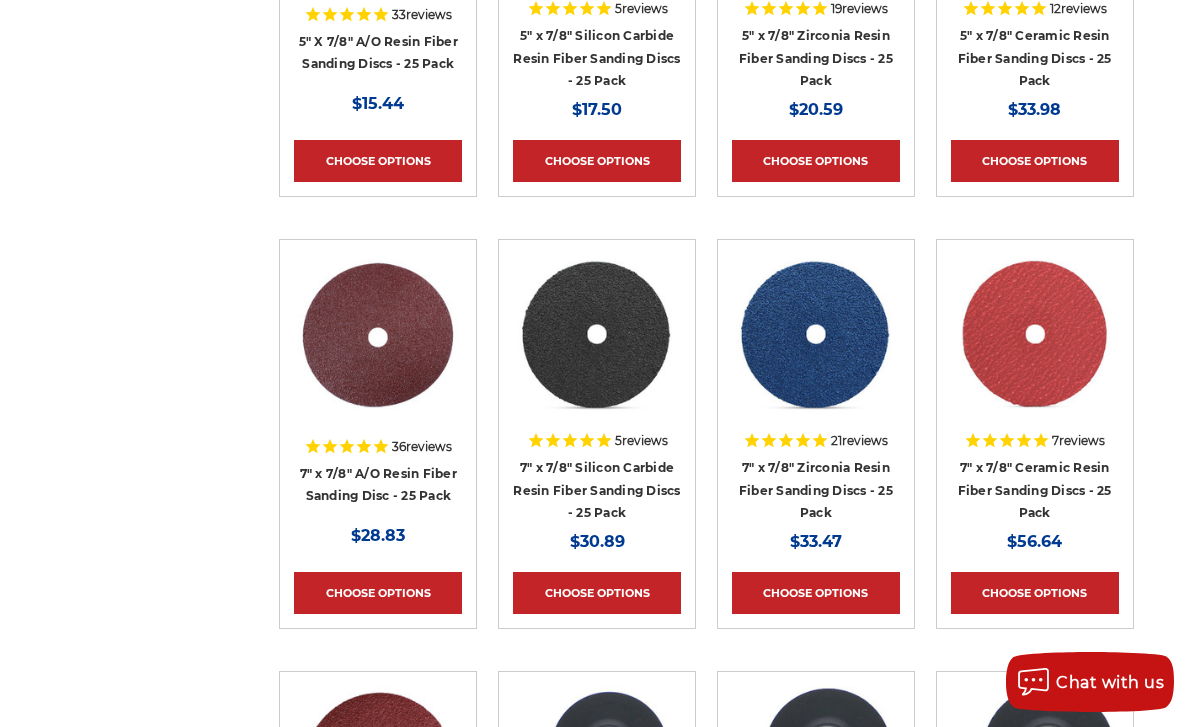 click on "Choose Options" at bounding box center (816, 593) 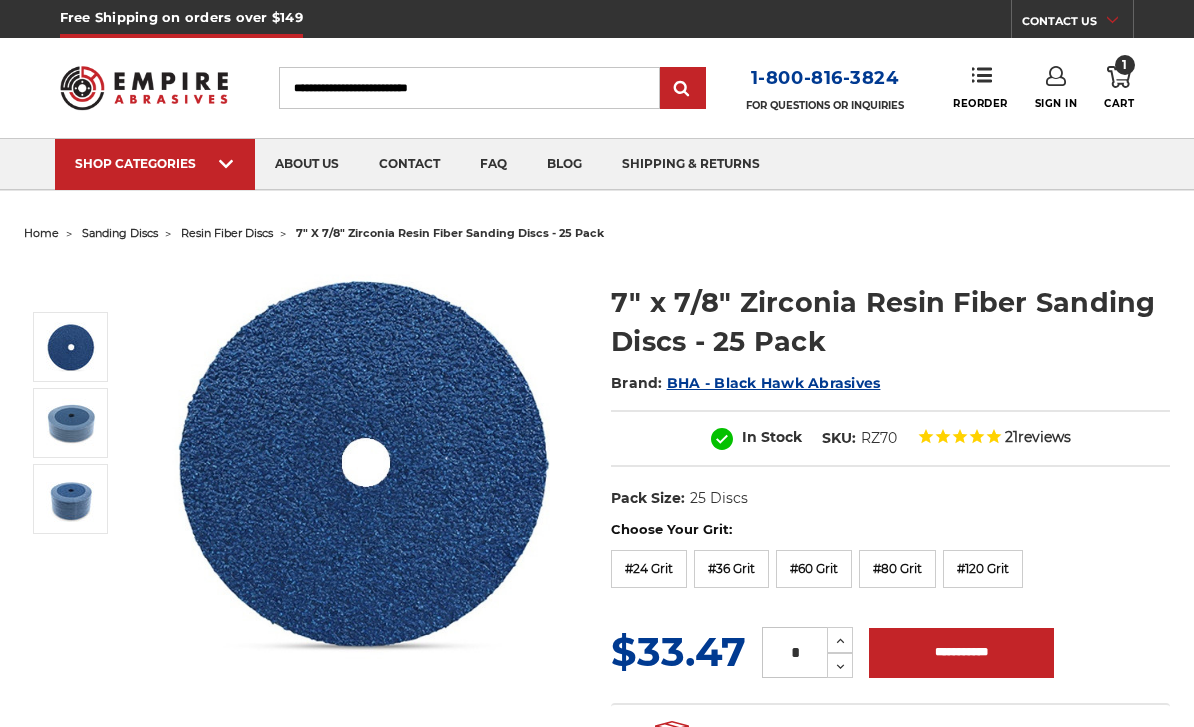 scroll, scrollTop: 0, scrollLeft: 0, axis: both 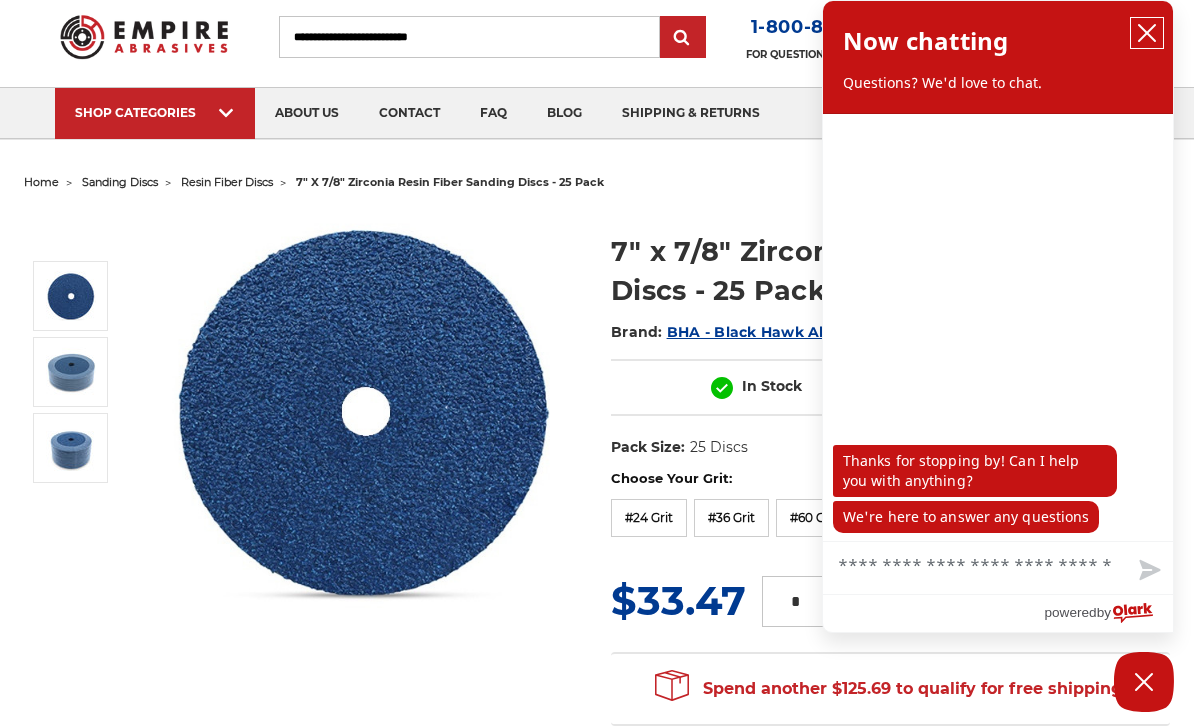 click 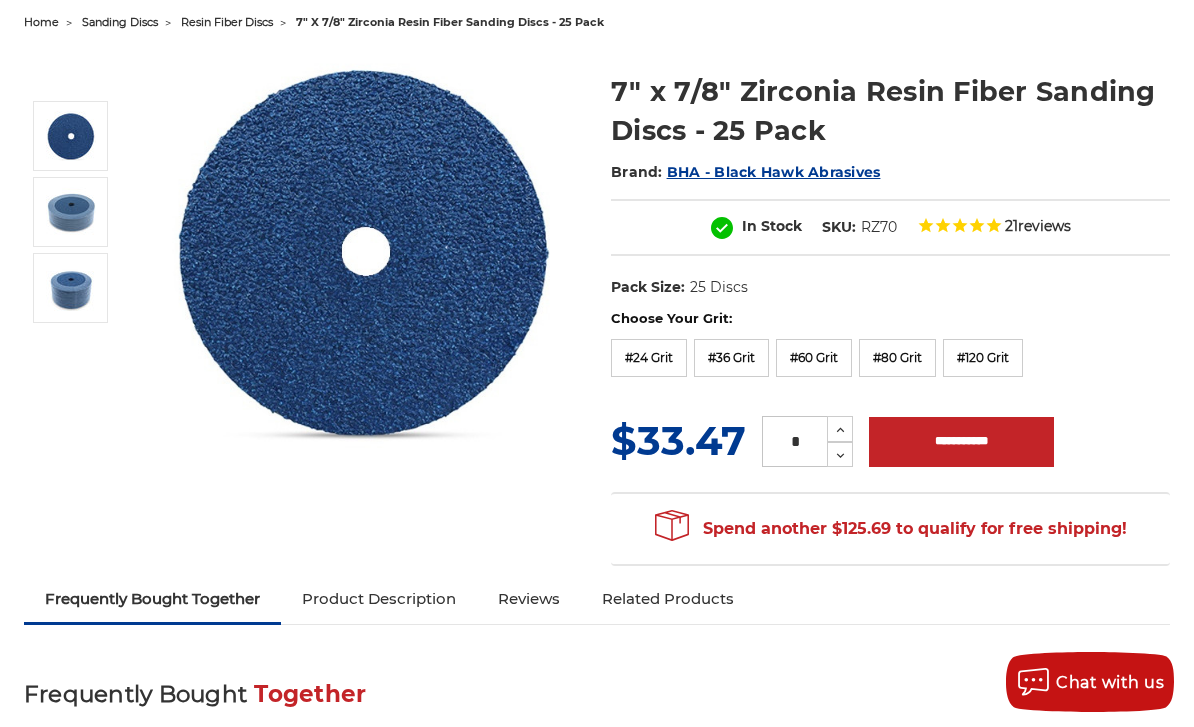scroll, scrollTop: 208, scrollLeft: 0, axis: vertical 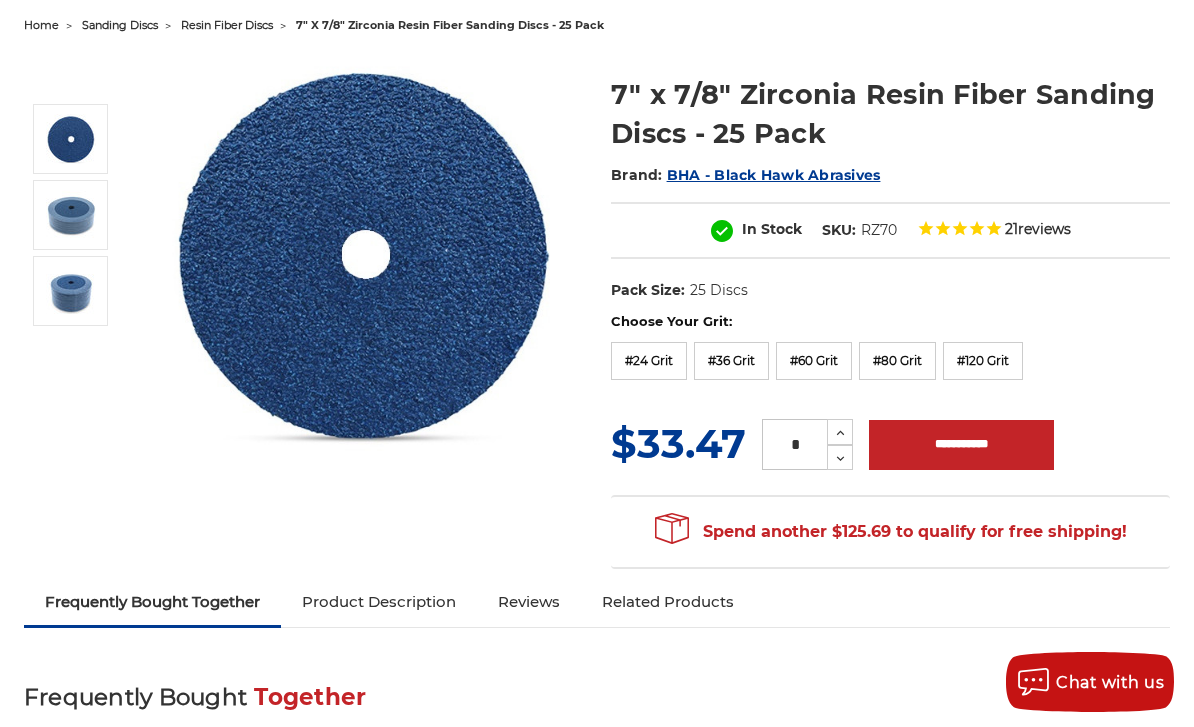 click on "#120 Grit" at bounding box center [983, 361] 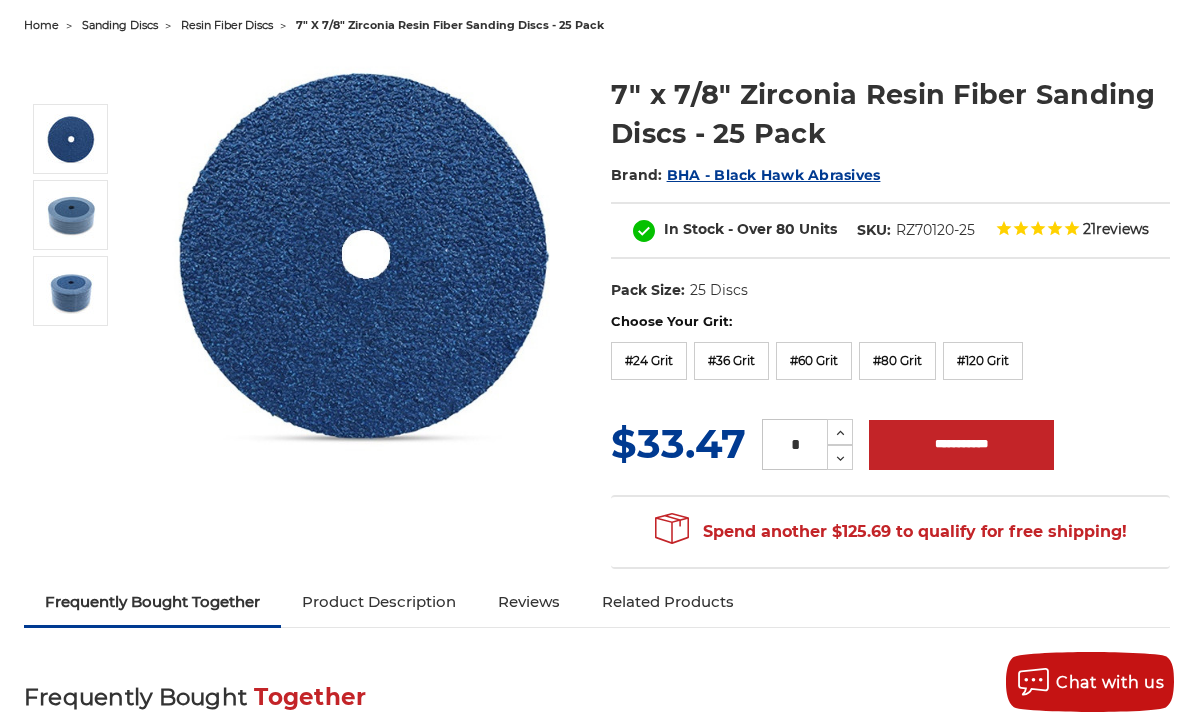 click on "**********" at bounding box center (961, 445) 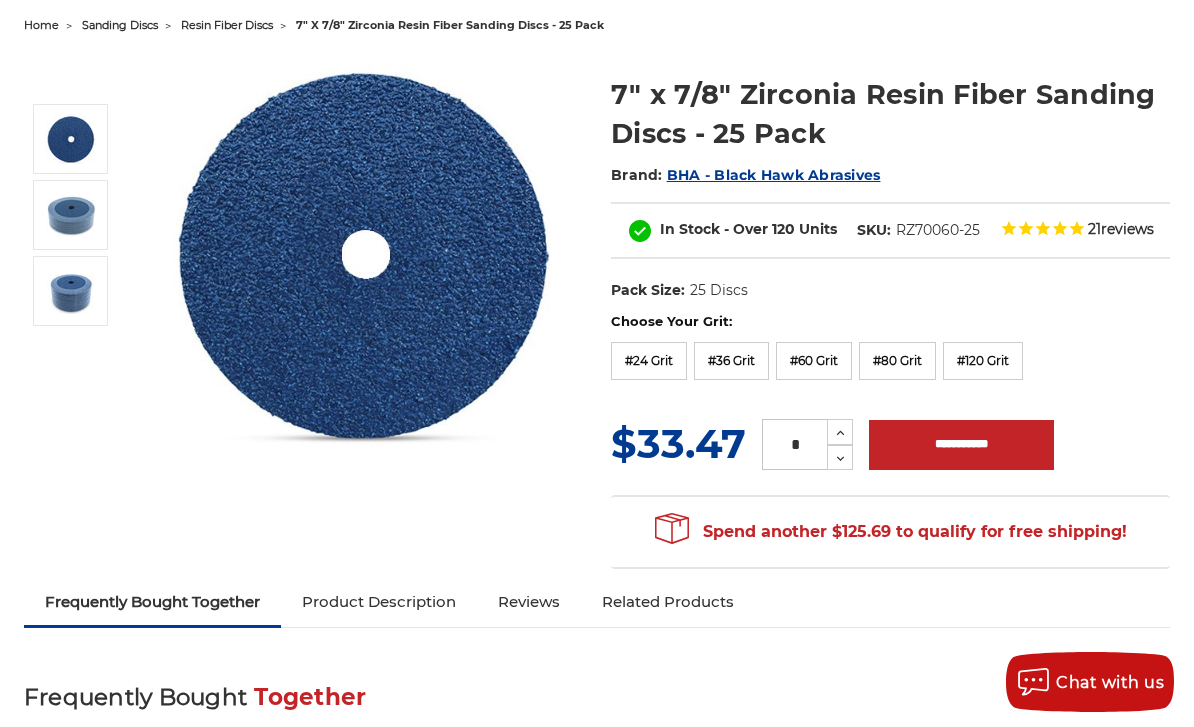 click on "**********" at bounding box center [961, 445] 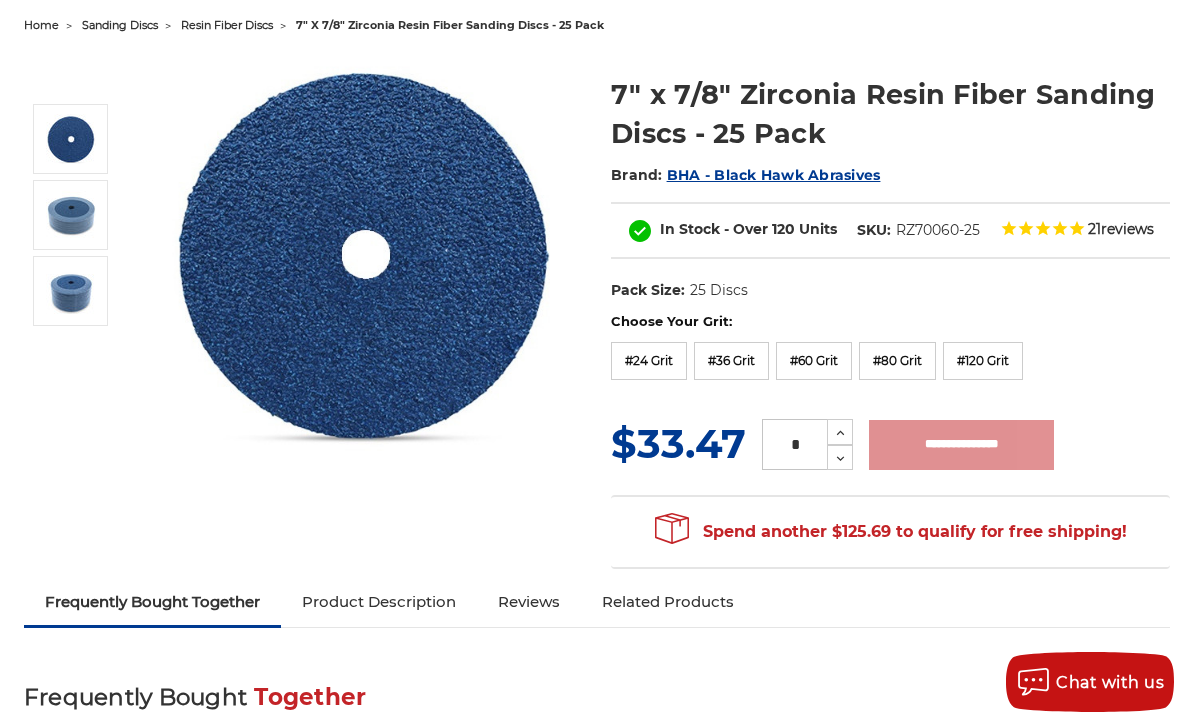 type on "**********" 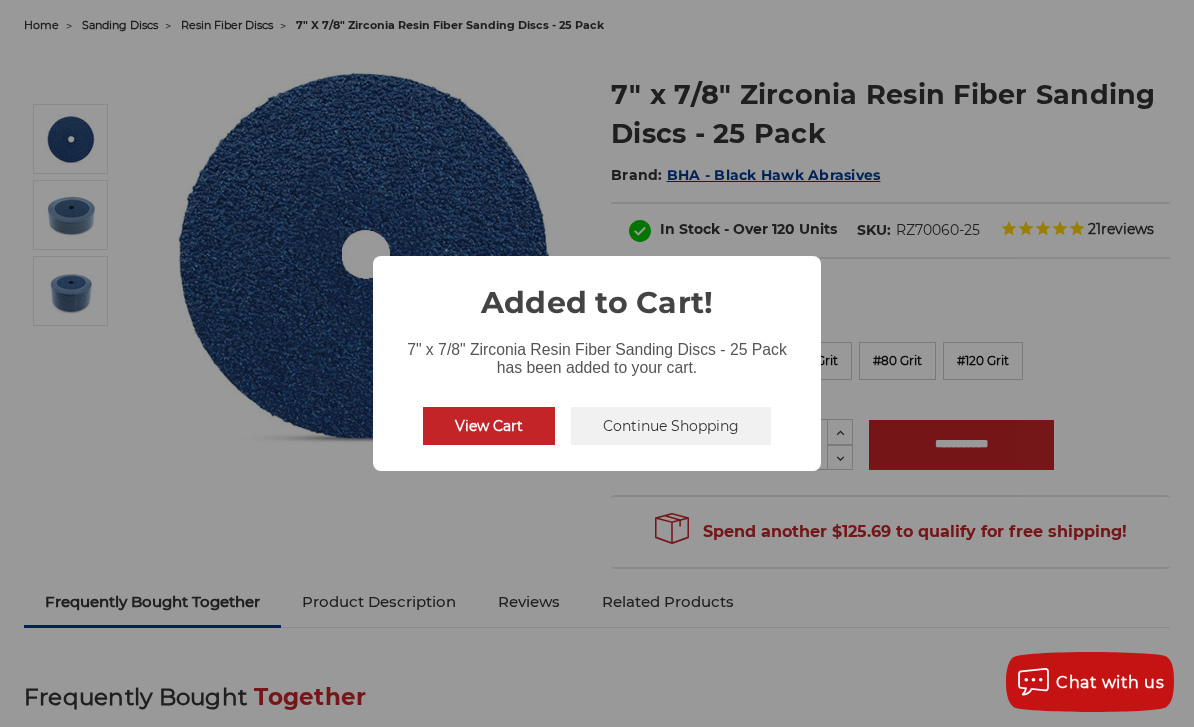 click on "View Cart" at bounding box center [489, 426] 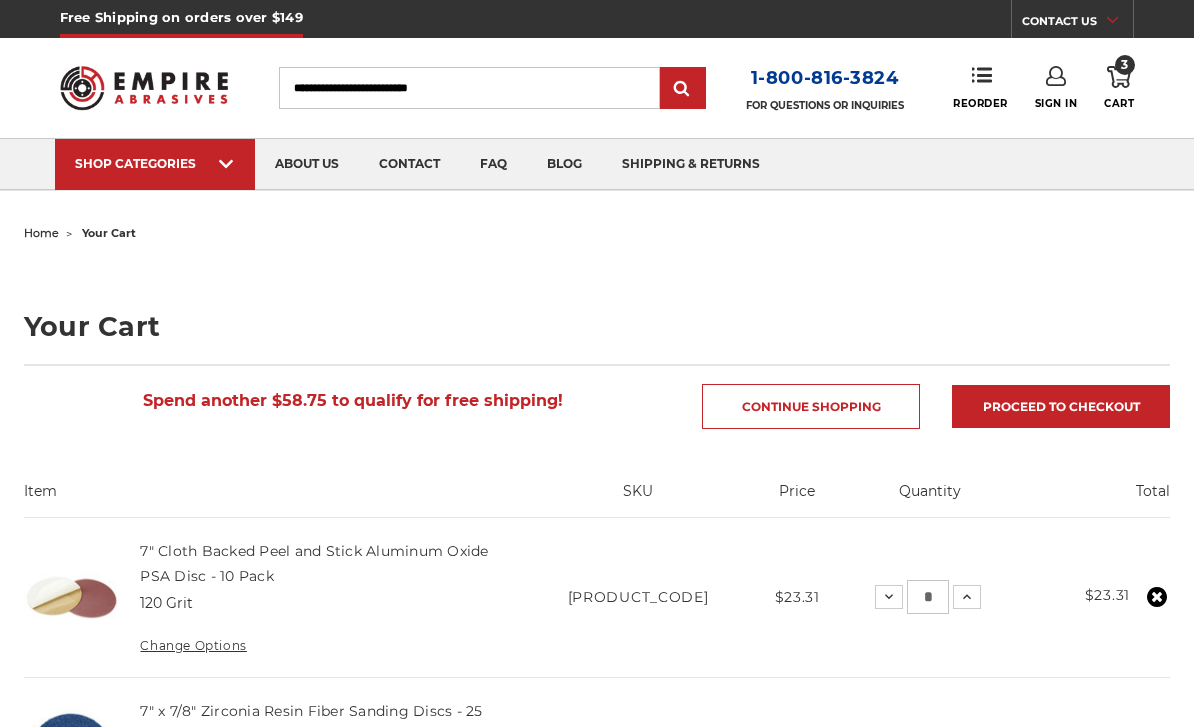 scroll, scrollTop: 0, scrollLeft: 0, axis: both 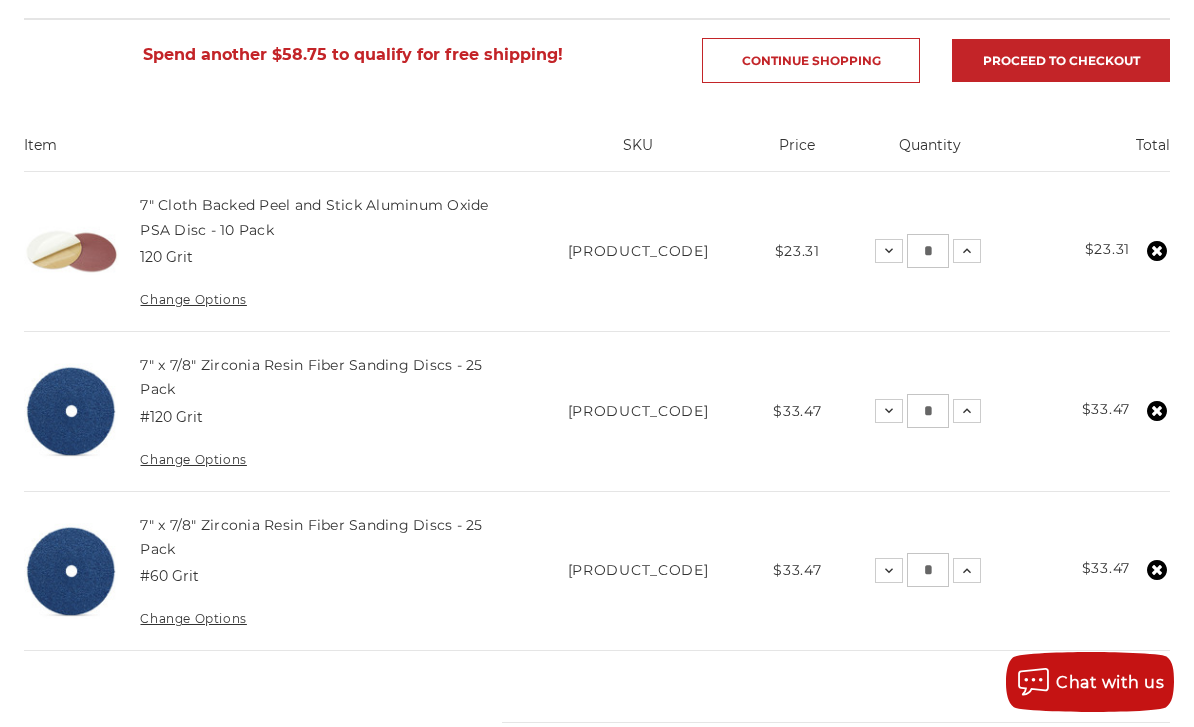 click 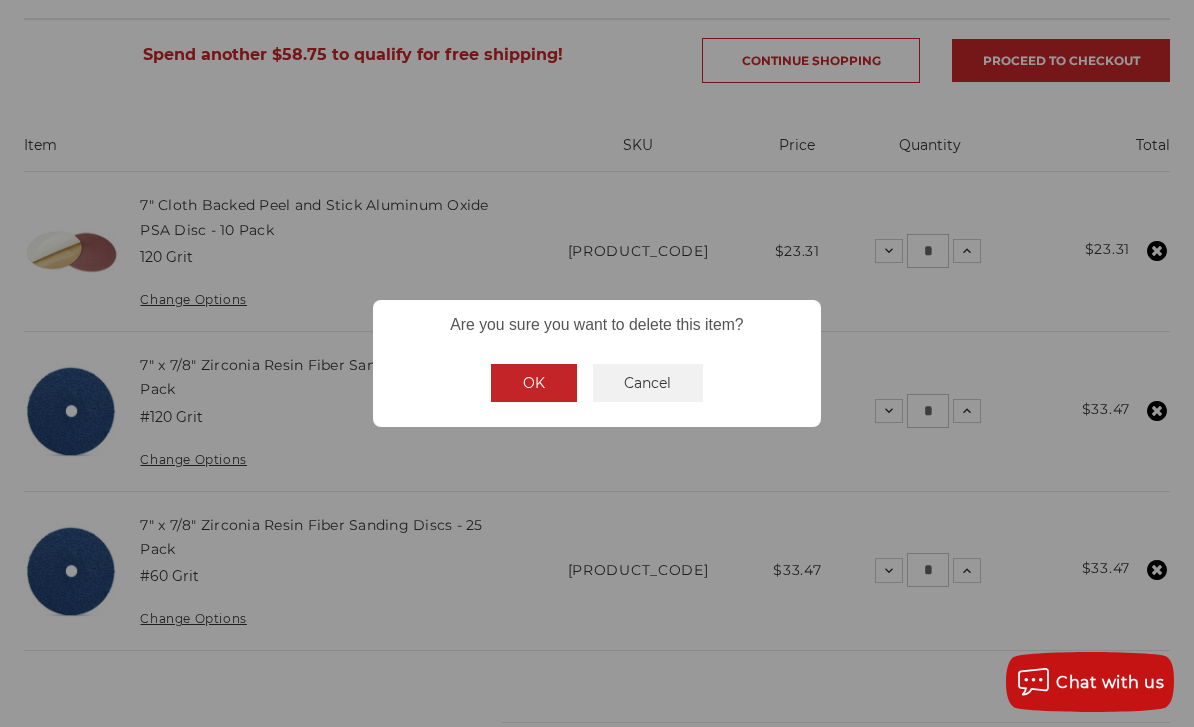 click on "OK" at bounding box center [534, 383] 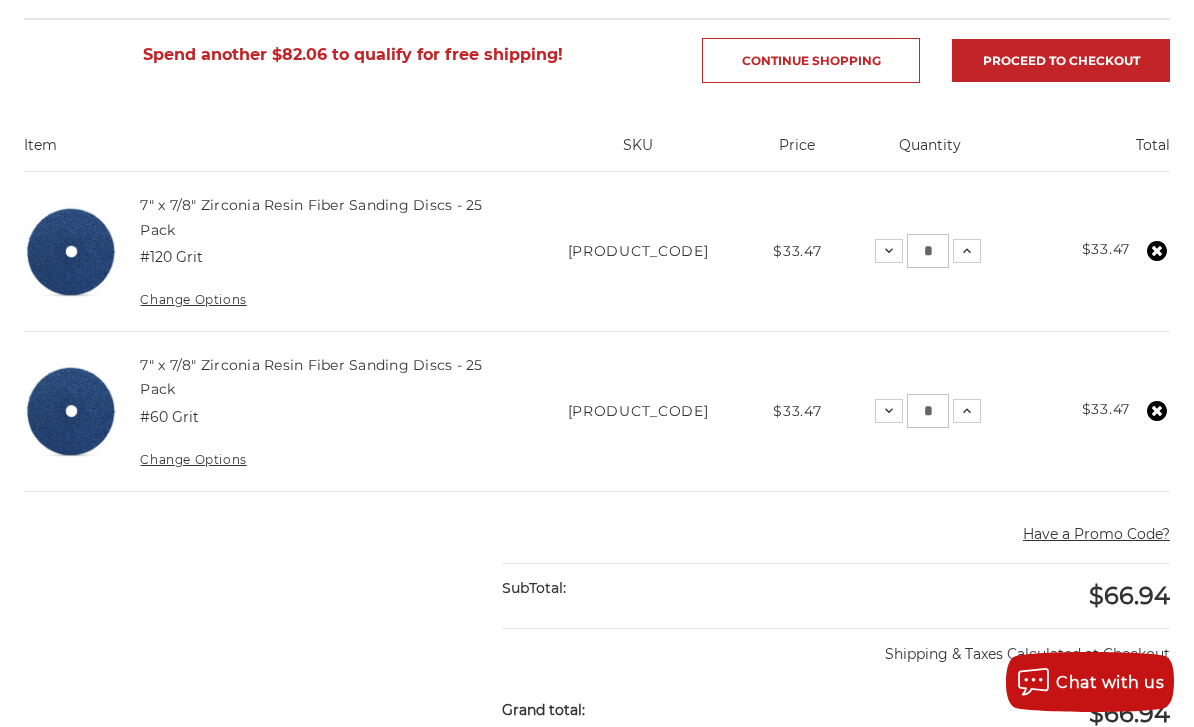 click on "Proceed to checkout" at bounding box center [1061, 60] 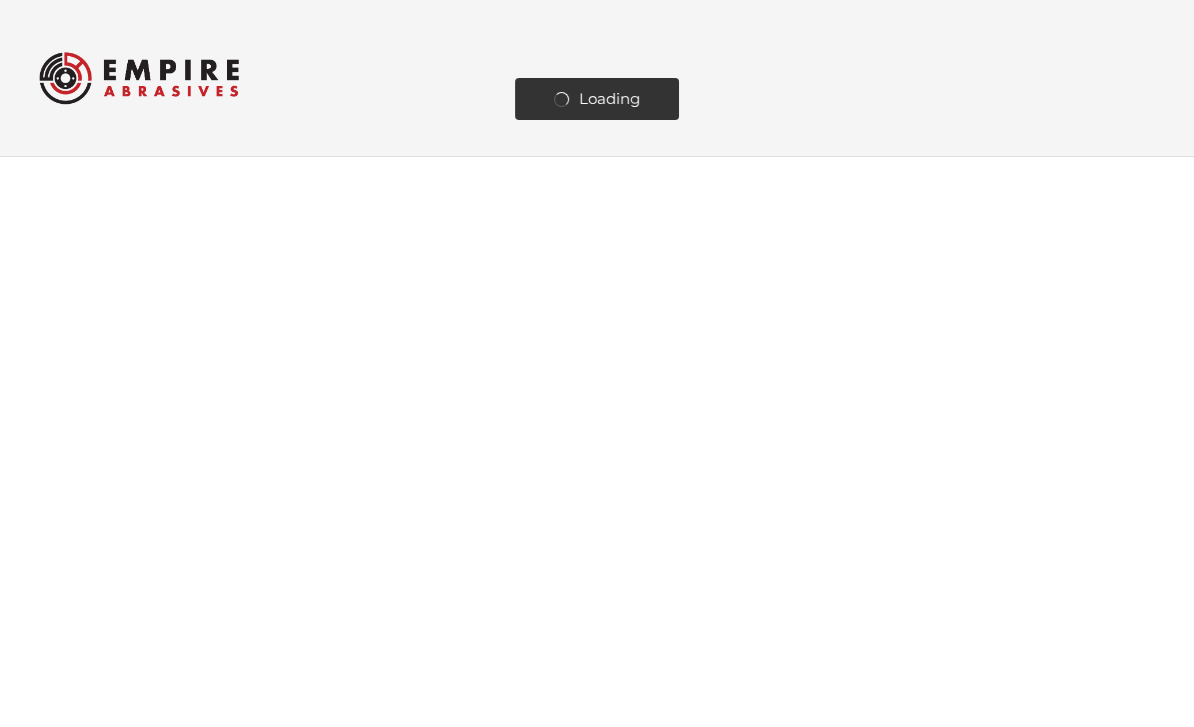 scroll, scrollTop: 0, scrollLeft: 0, axis: both 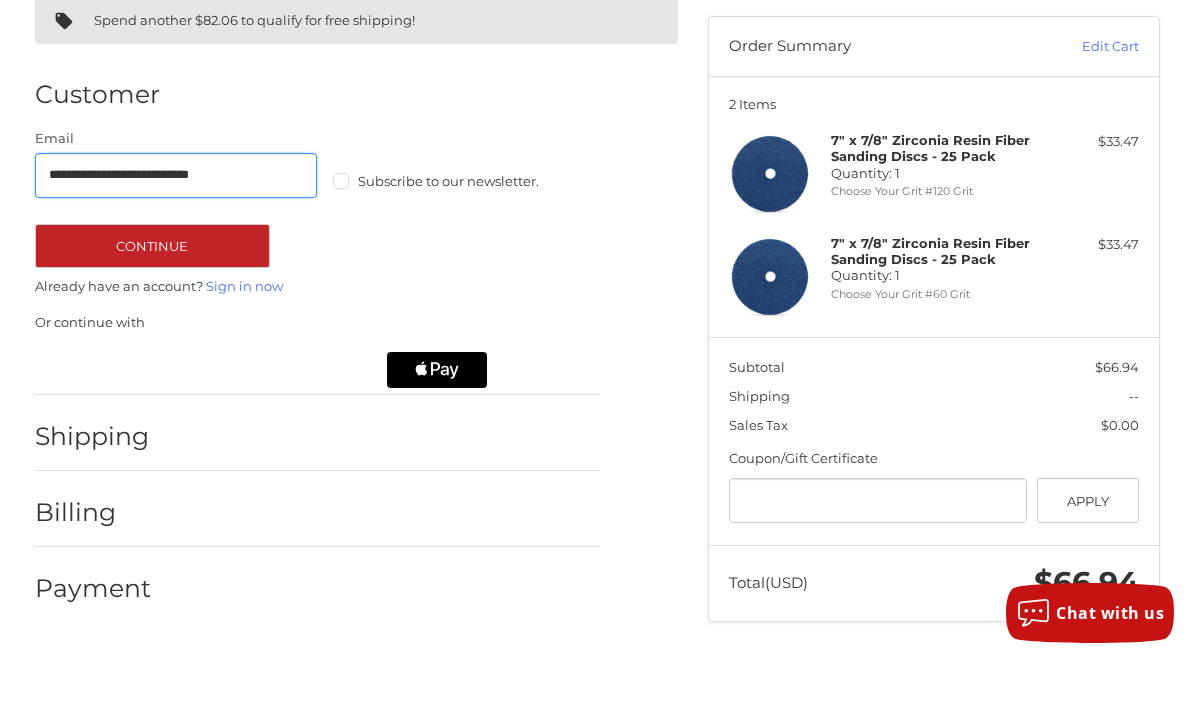 type on "**********" 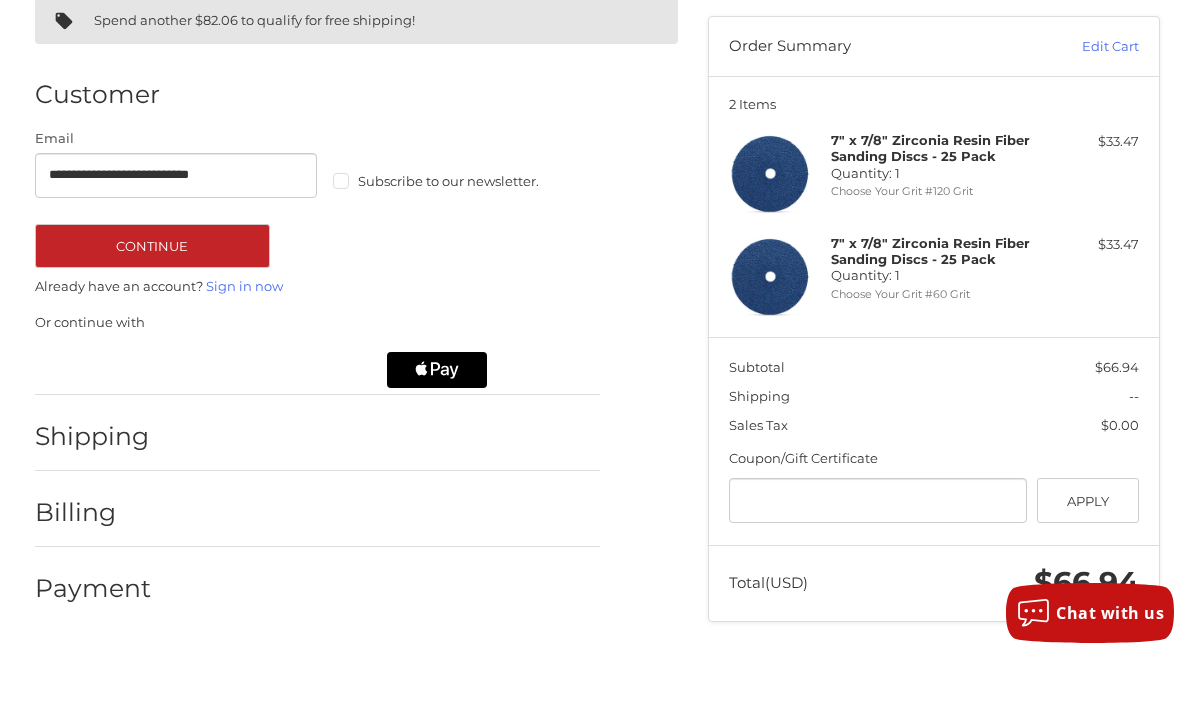 click on "Shipping" at bounding box center [318, 505] 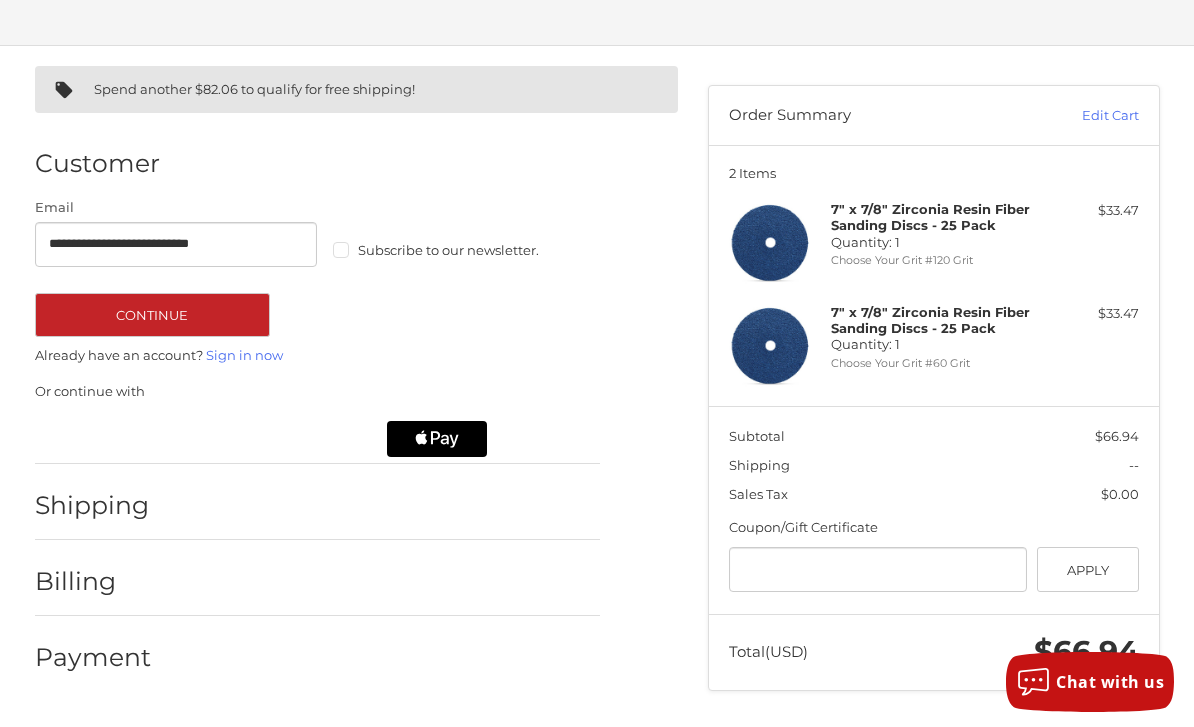 click on "Shipping" at bounding box center (93, 505) 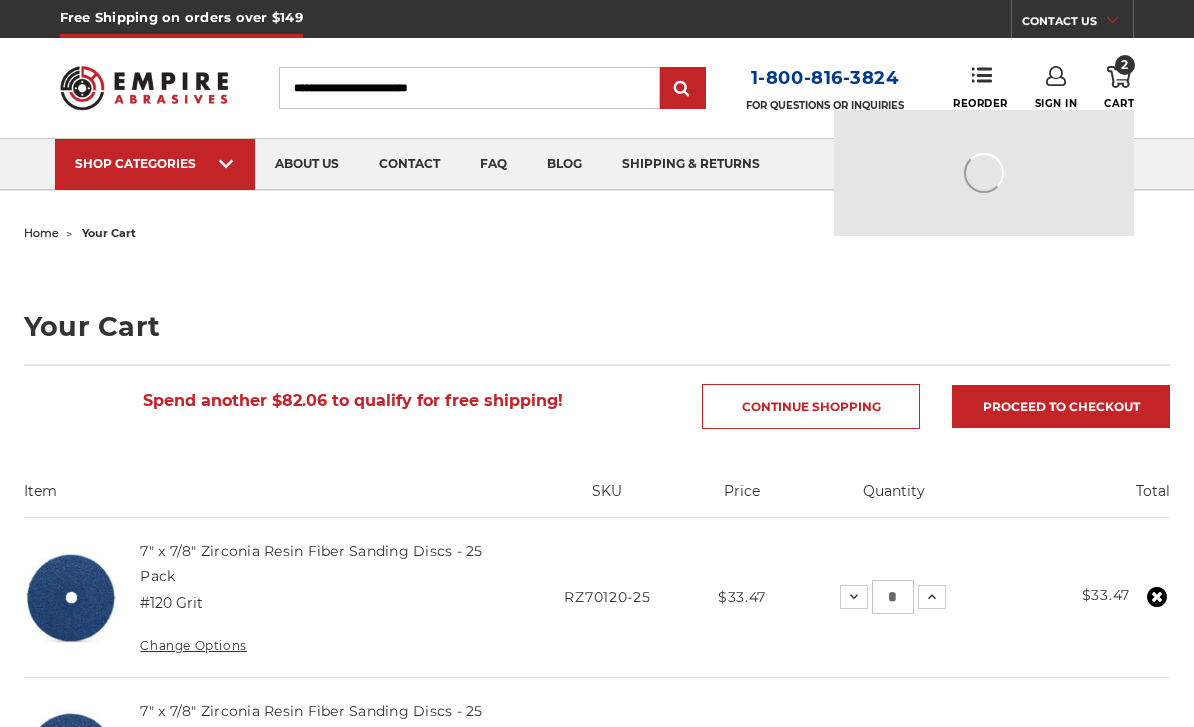 scroll, scrollTop: 0, scrollLeft: 0, axis: both 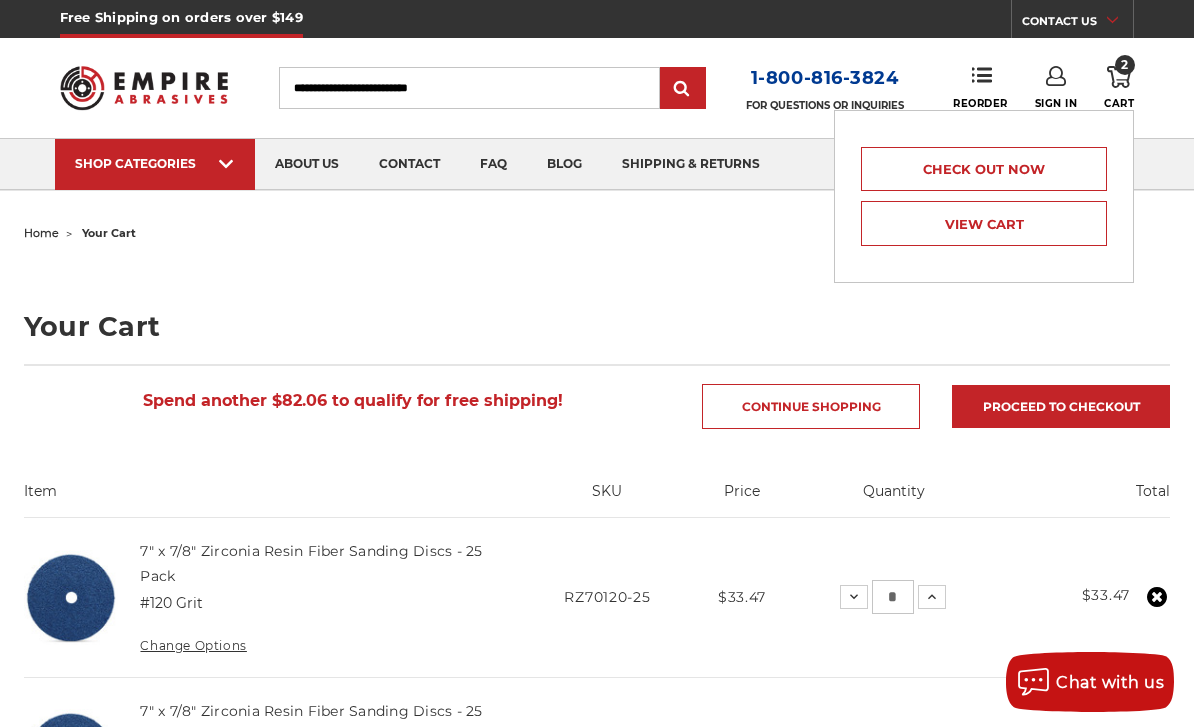 click on "Total
$33.47" at bounding box center [1084, 598] 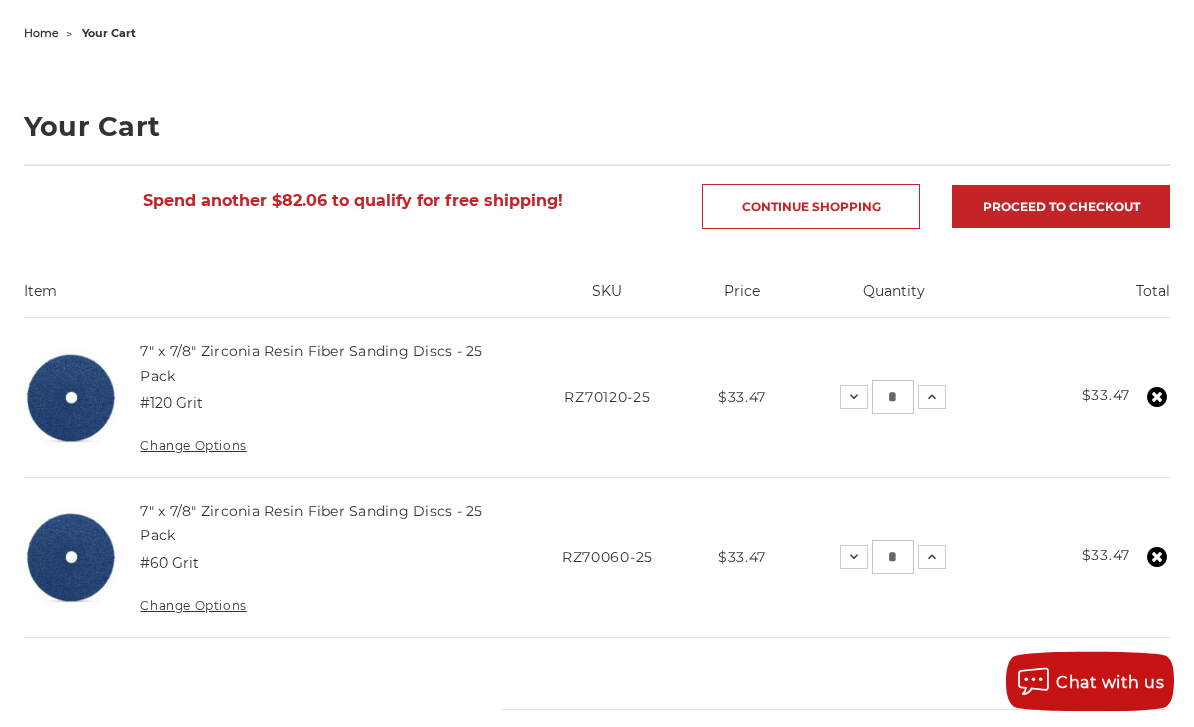 scroll, scrollTop: 207, scrollLeft: 0, axis: vertical 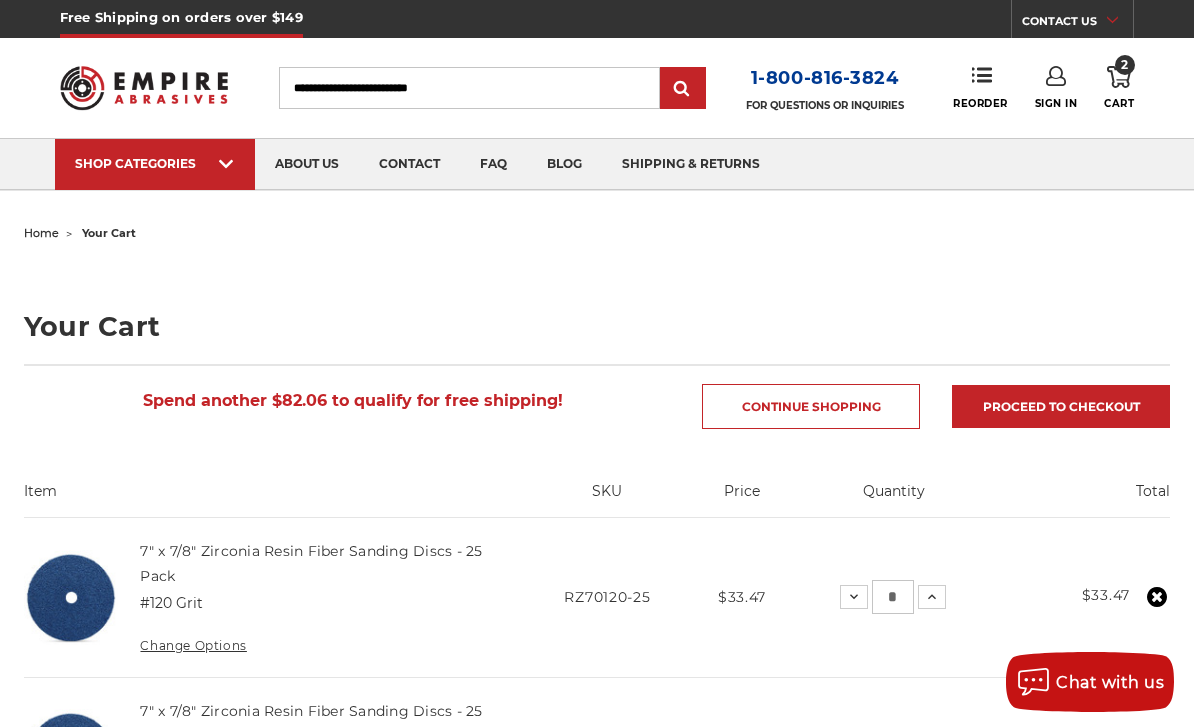 click on "Proceed to checkout" at bounding box center [1061, 406] 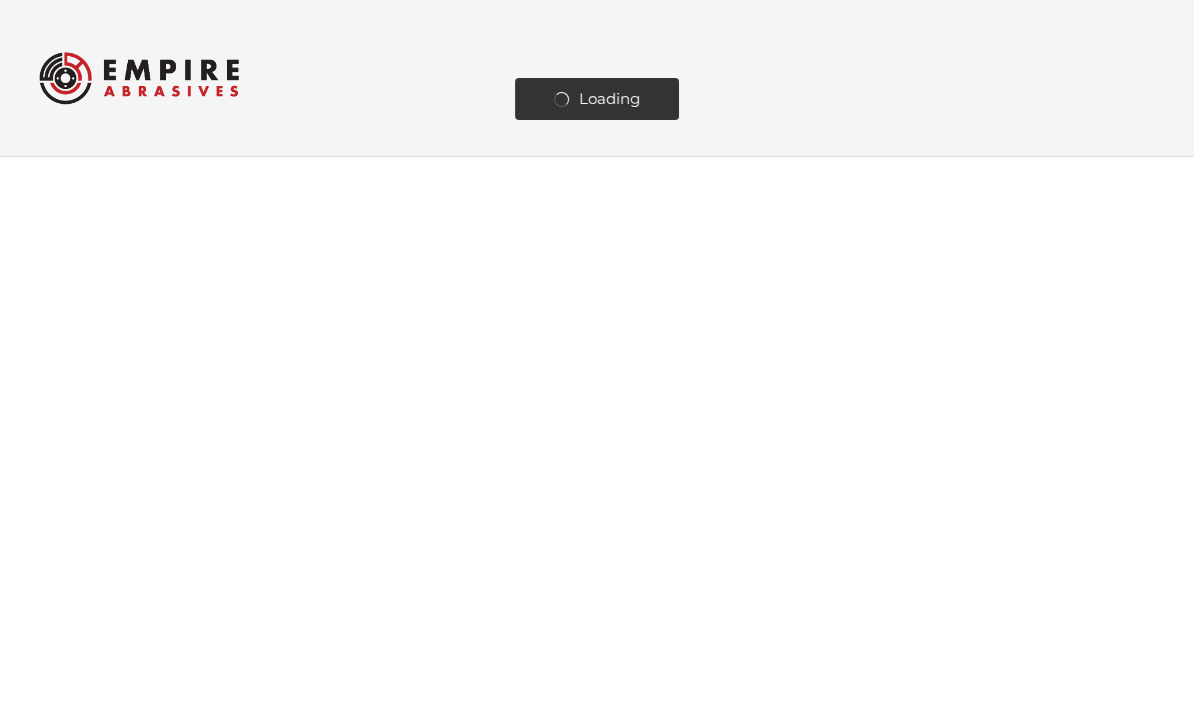 scroll, scrollTop: 0, scrollLeft: 0, axis: both 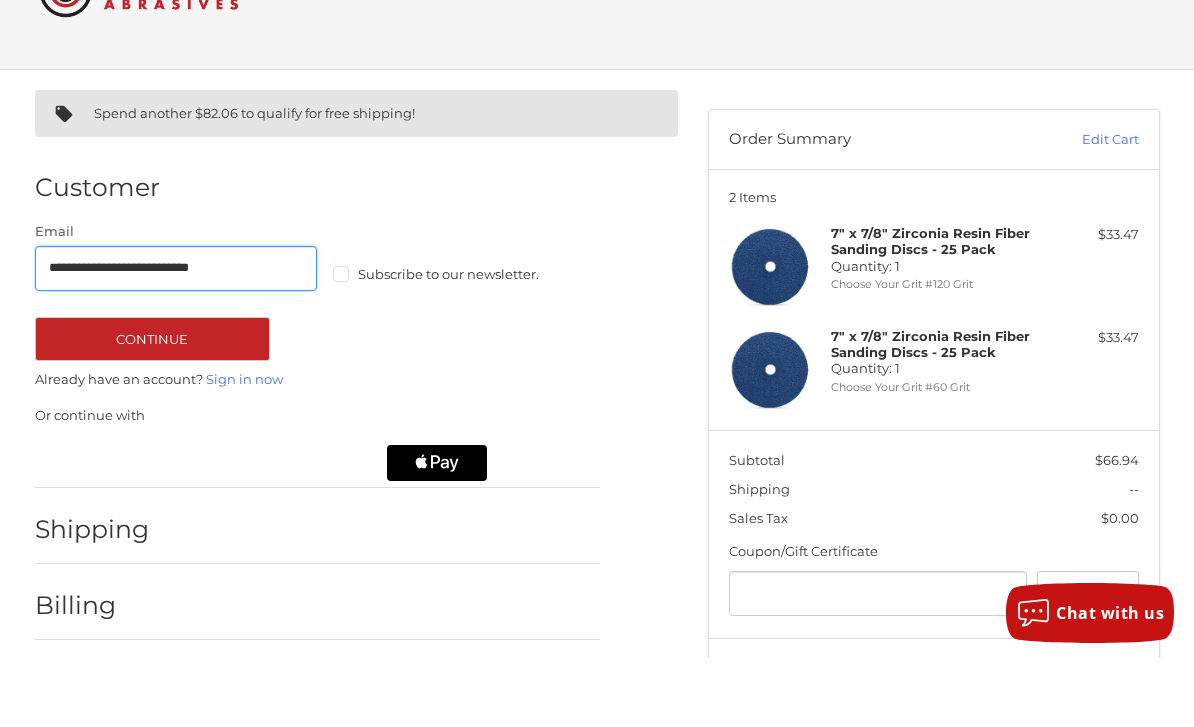 type on "**********" 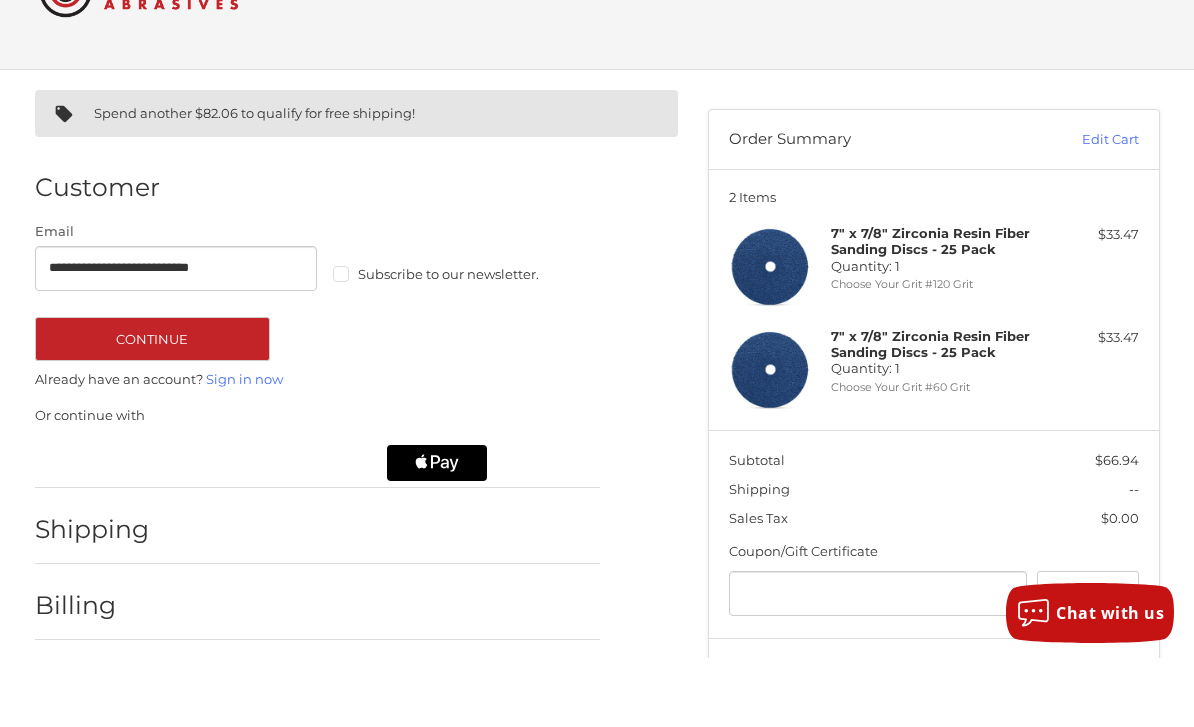click on "Continue" at bounding box center (153, 408) 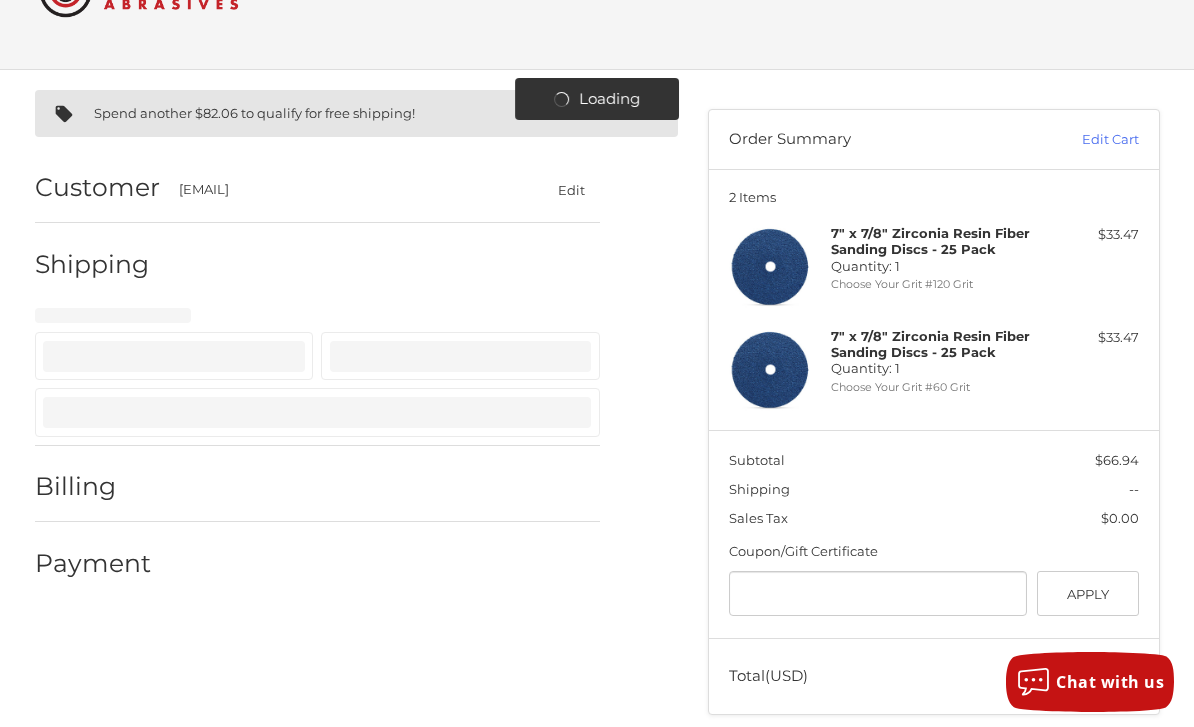 select on "**" 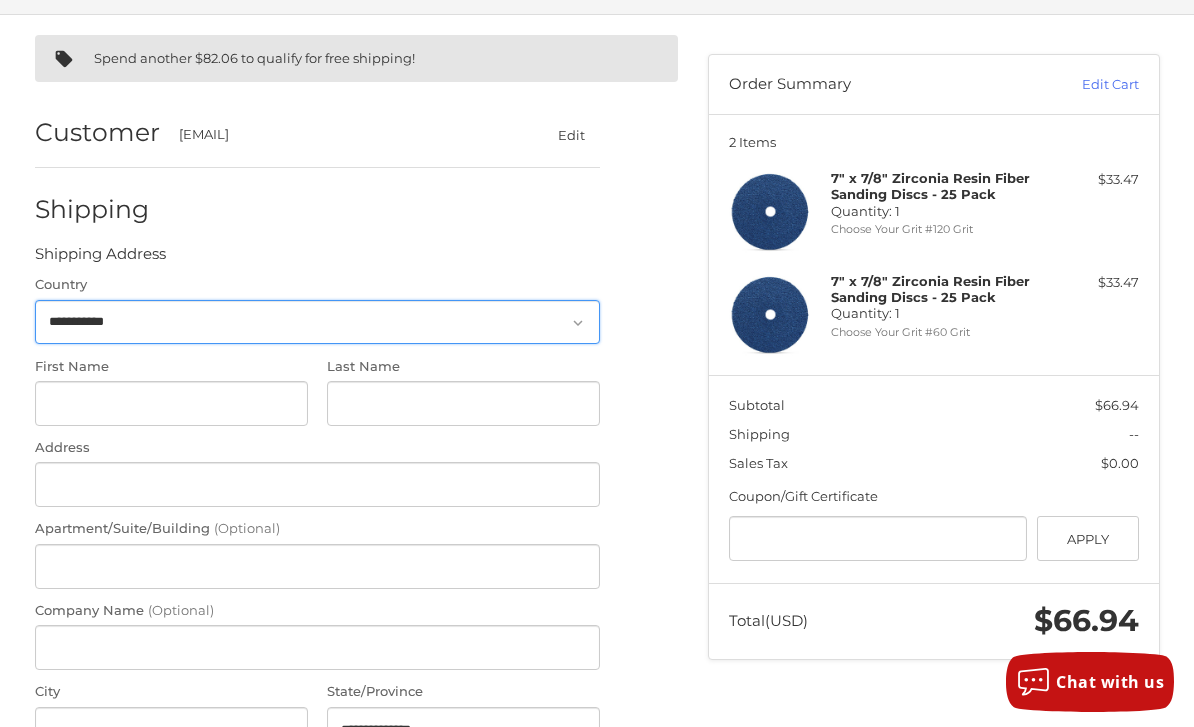scroll, scrollTop: 163, scrollLeft: 0, axis: vertical 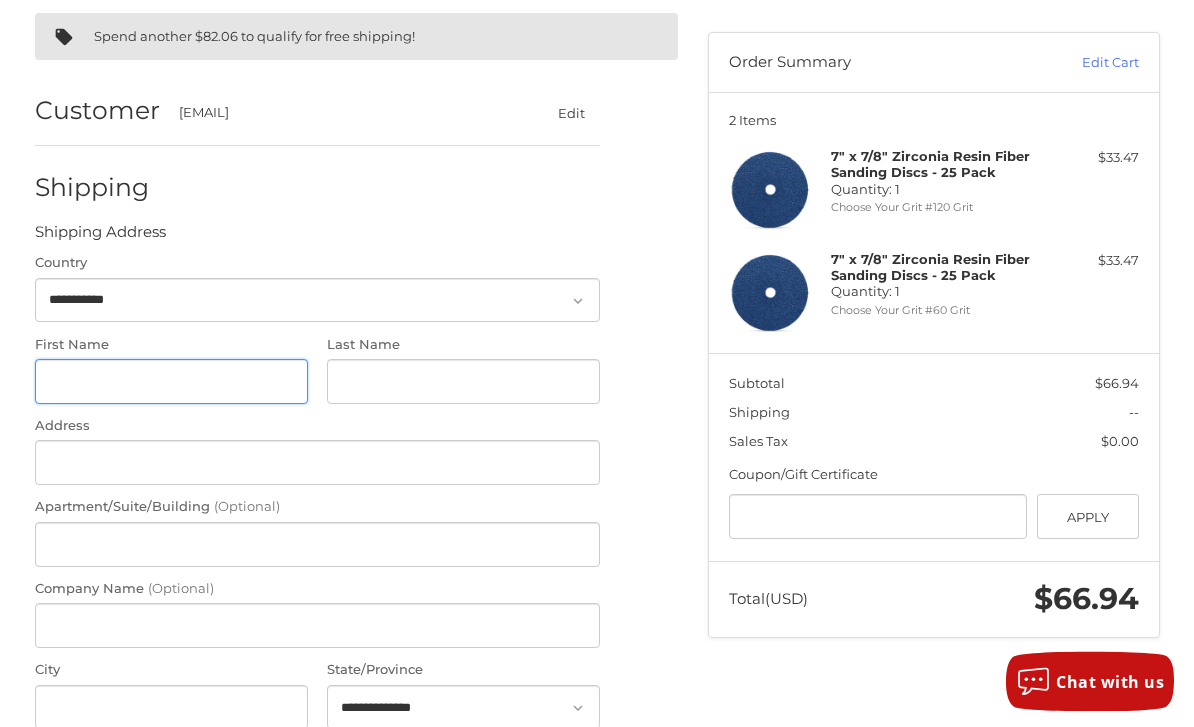 click on "First Name" at bounding box center [171, 382] 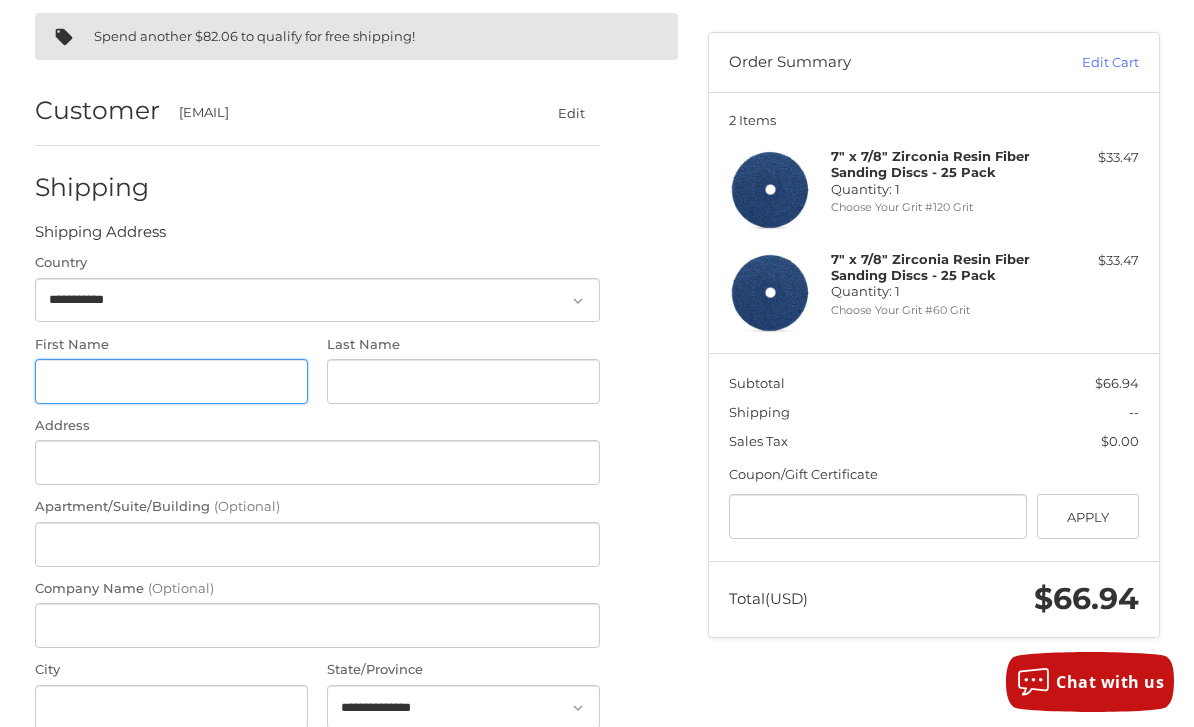 click on "Continue" at bounding box center [101, 1176] 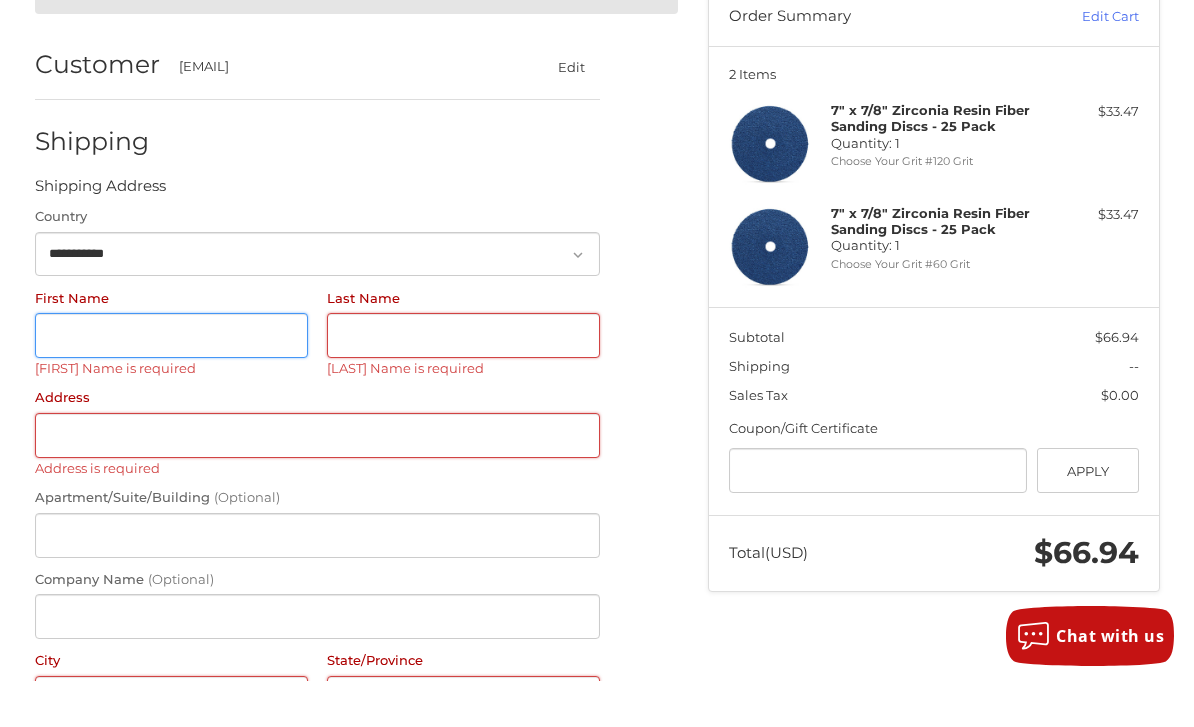 click on "Continue" at bounding box center [101, 1253] 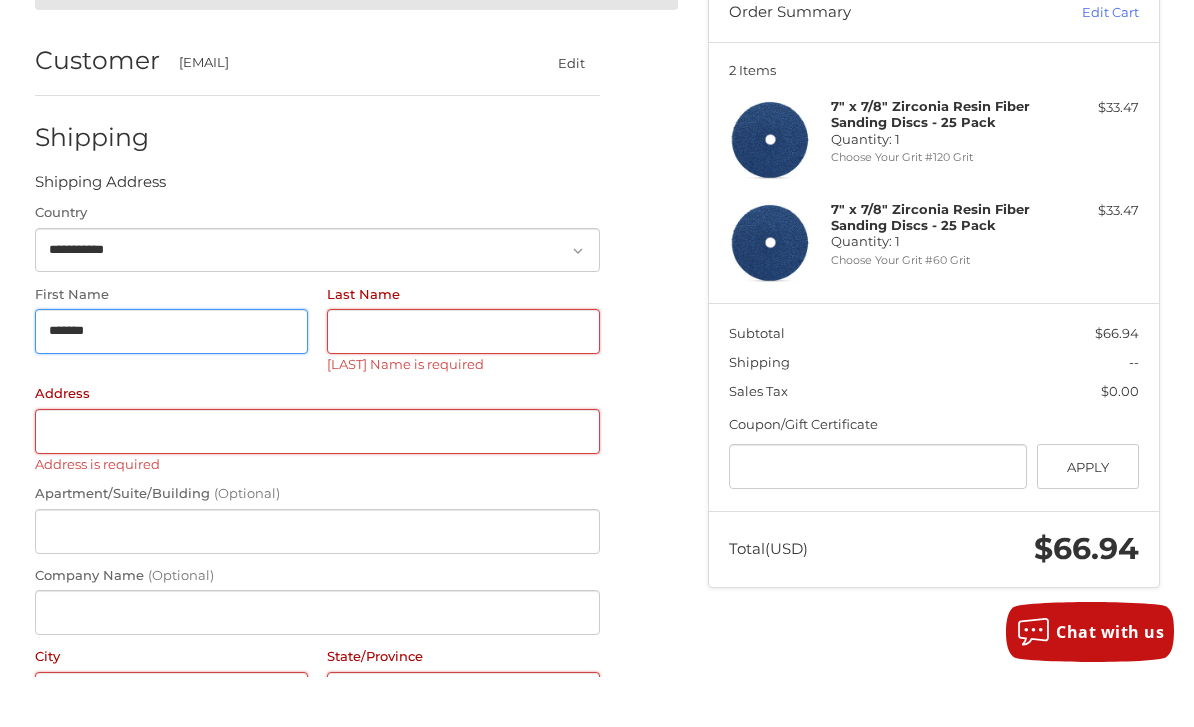 type on "*******" 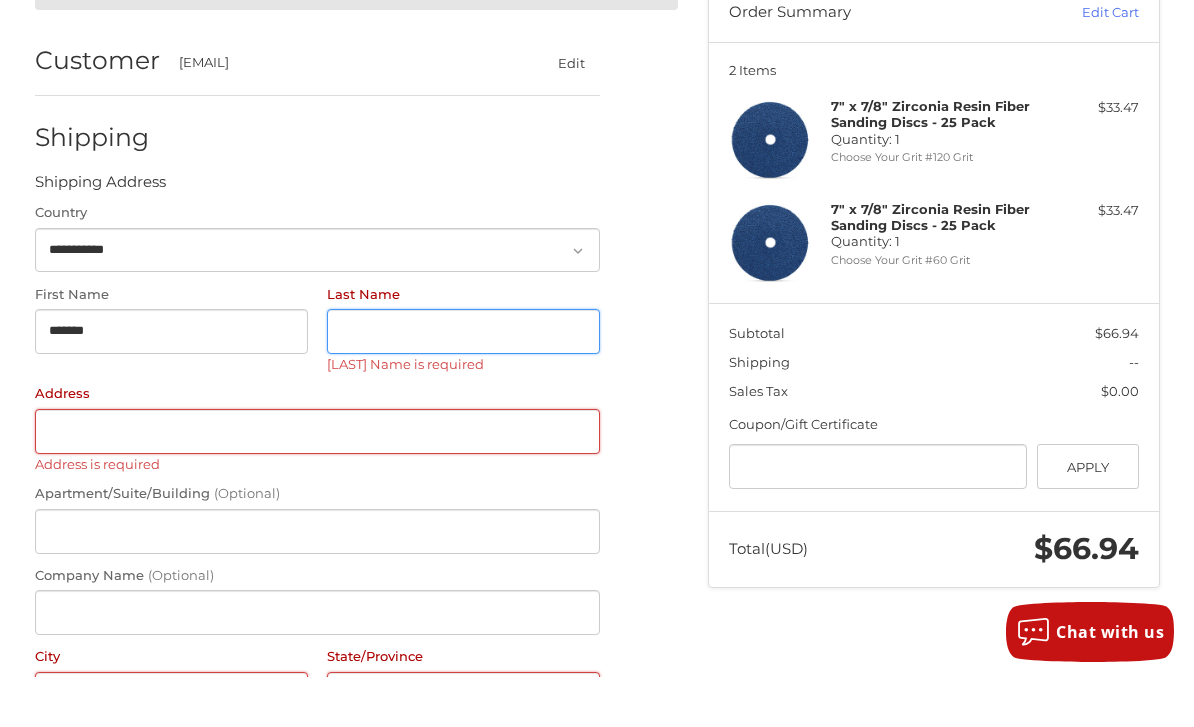 click on "Last Name" at bounding box center (463, 381) 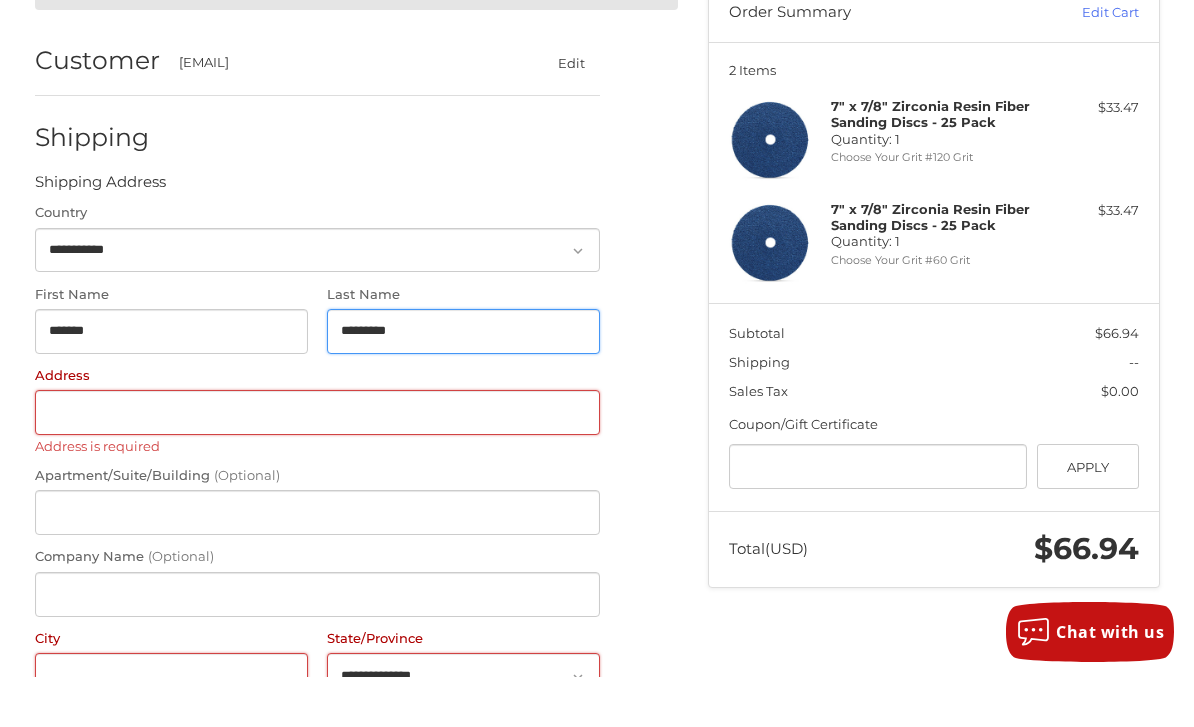 type on "*********" 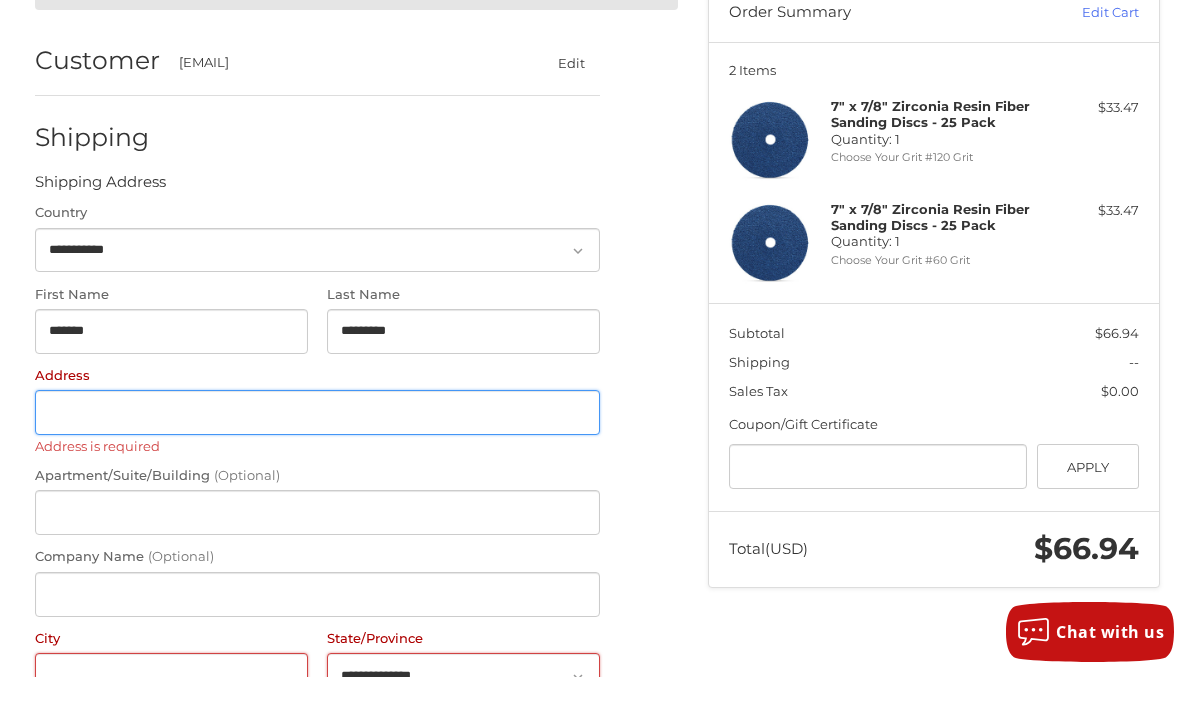 click on "Address" at bounding box center [318, 462] 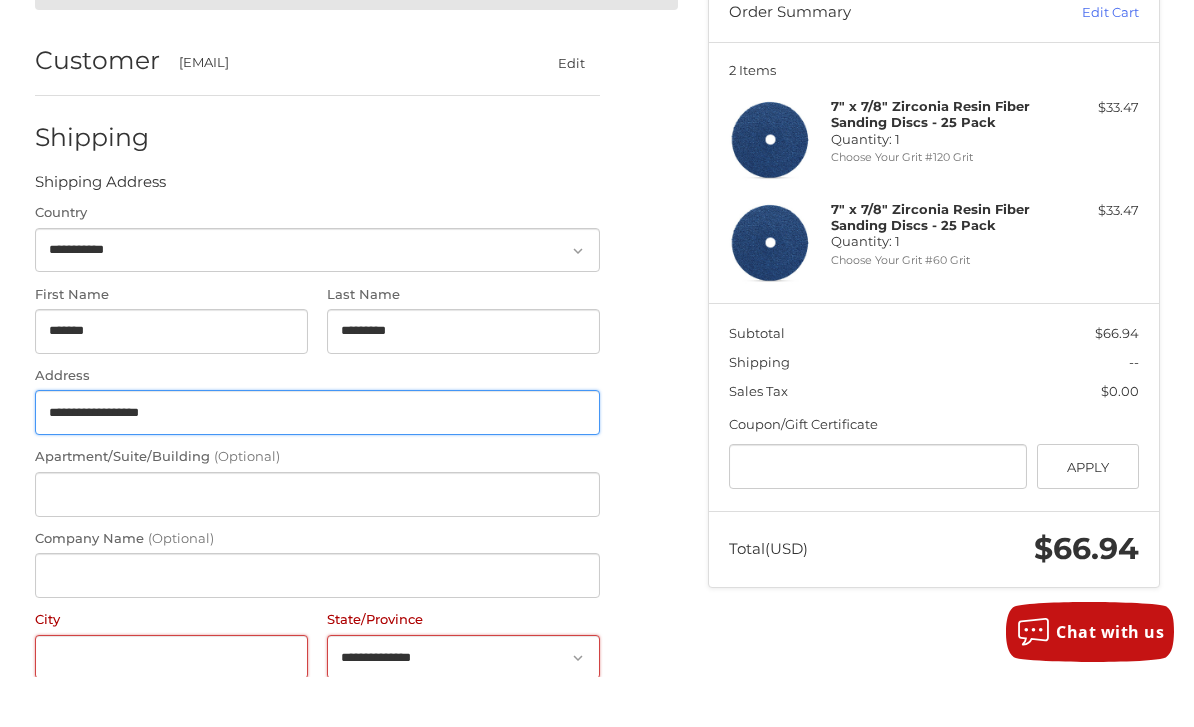 type on "**********" 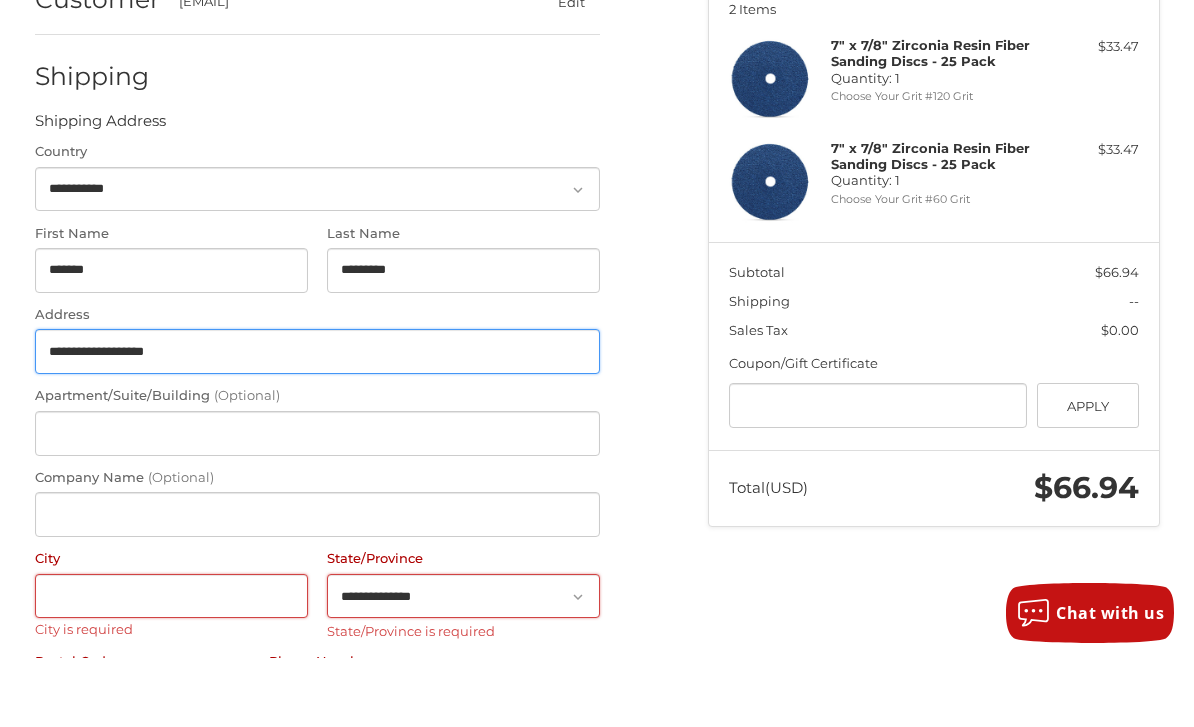 scroll, scrollTop: 213, scrollLeft: 0, axis: vertical 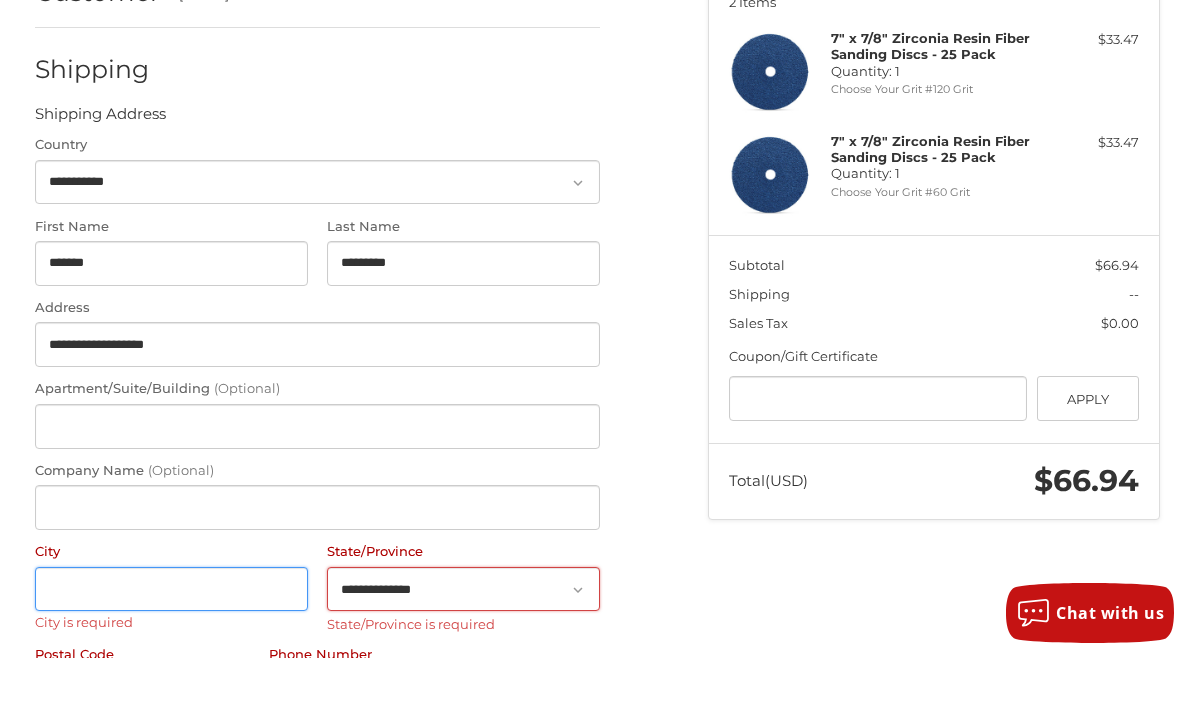 click on "City" at bounding box center [171, 658] 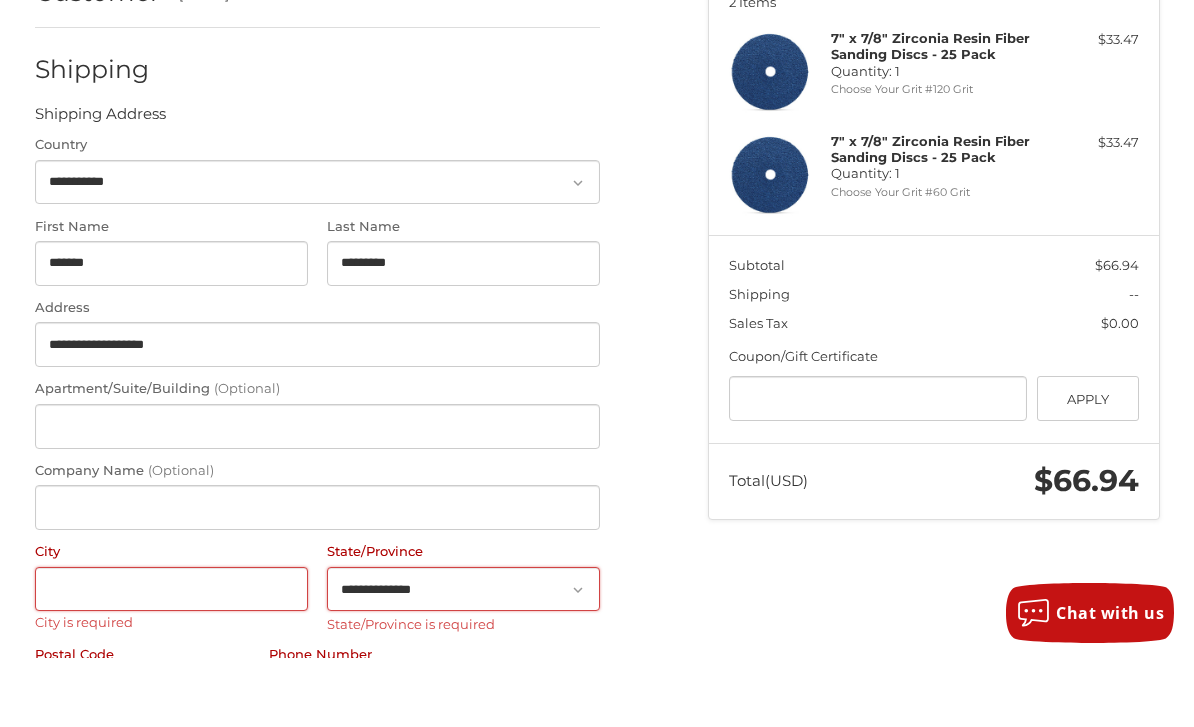 click on "Postal Code" at bounding box center (142, 760) 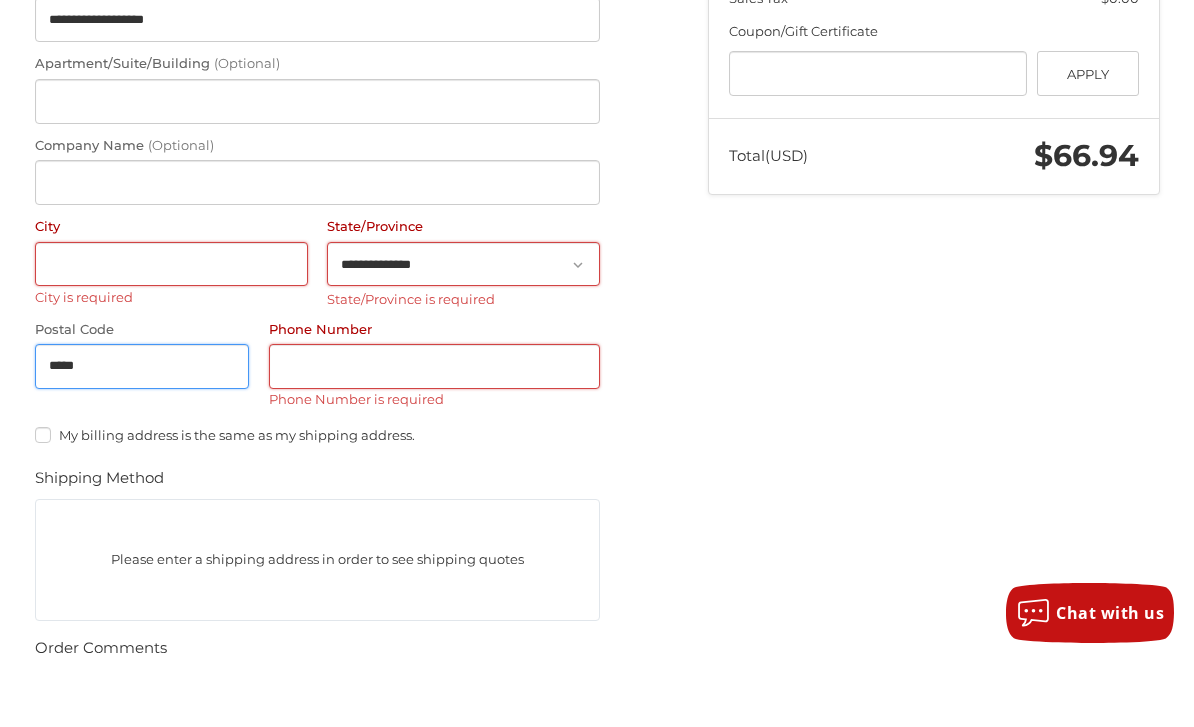 type on "*****" 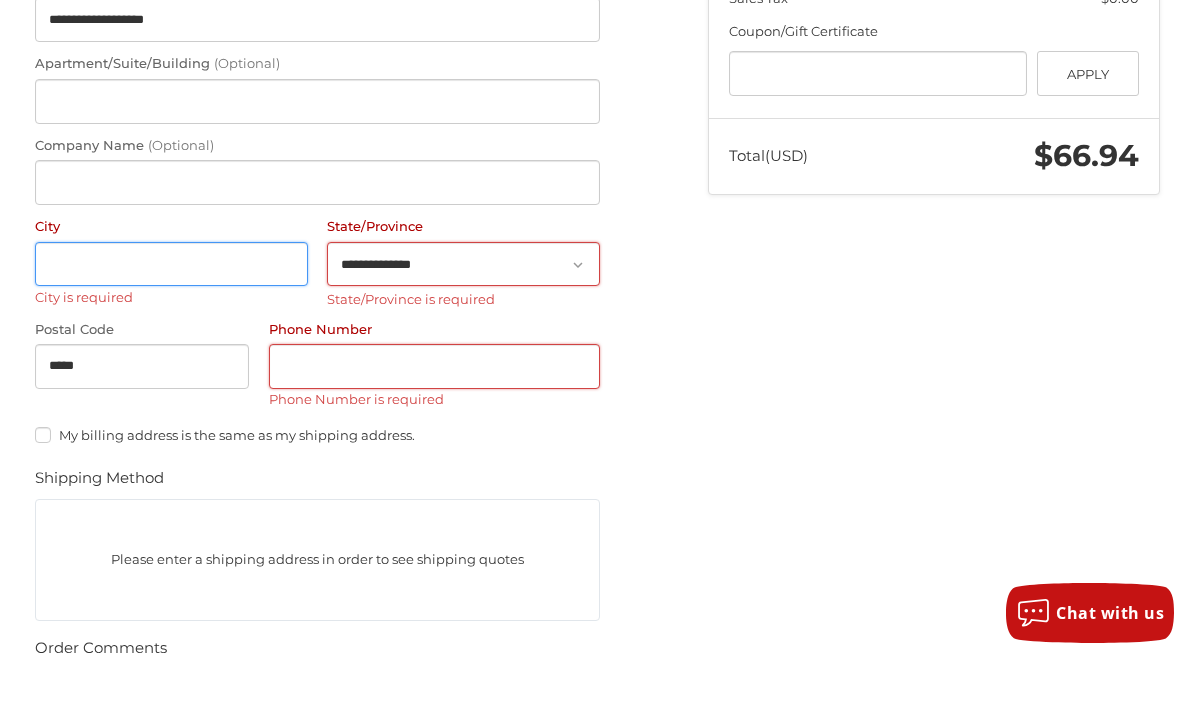 click on "City" at bounding box center (171, 333) 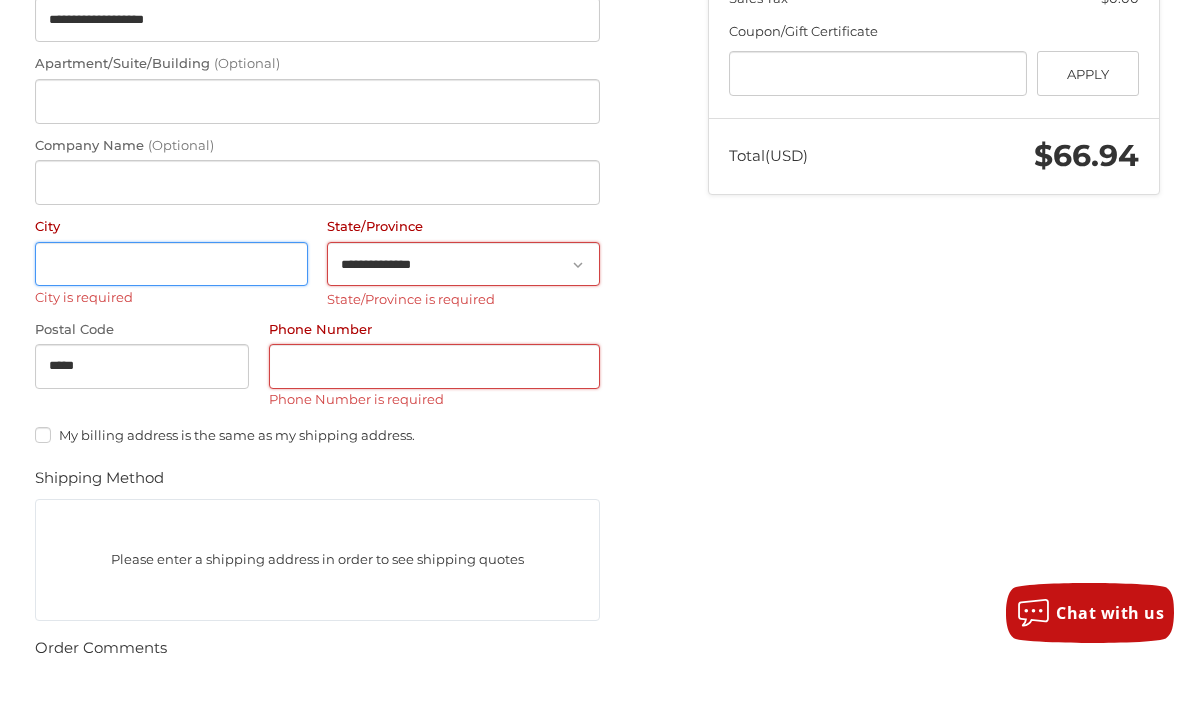click on "Continue" at bounding box center [101, 832] 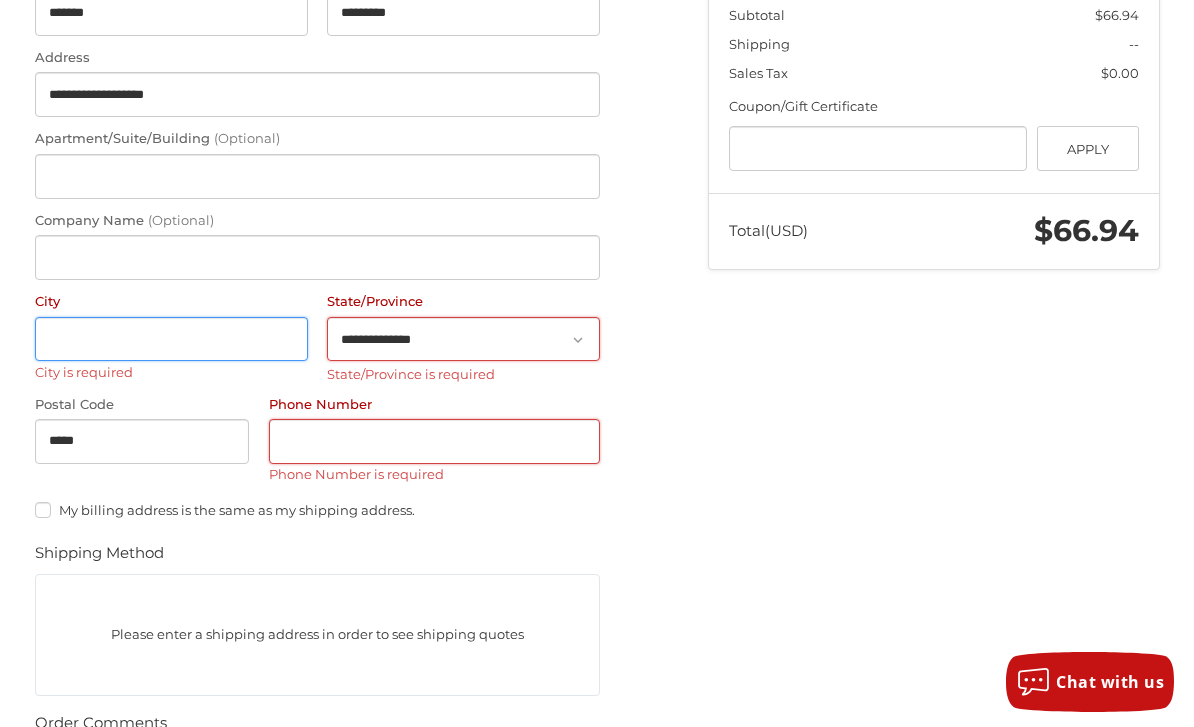 scroll, scrollTop: 505, scrollLeft: 0, axis: vertical 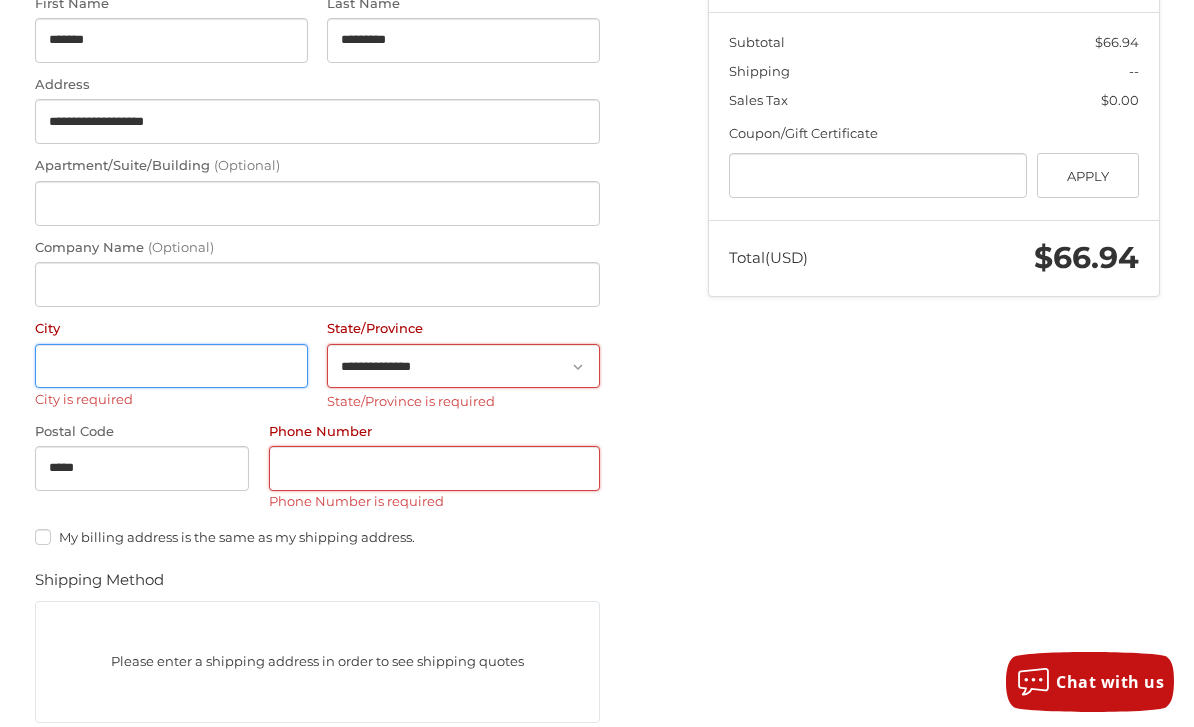 click on "Continue" at bounding box center [101, 865] 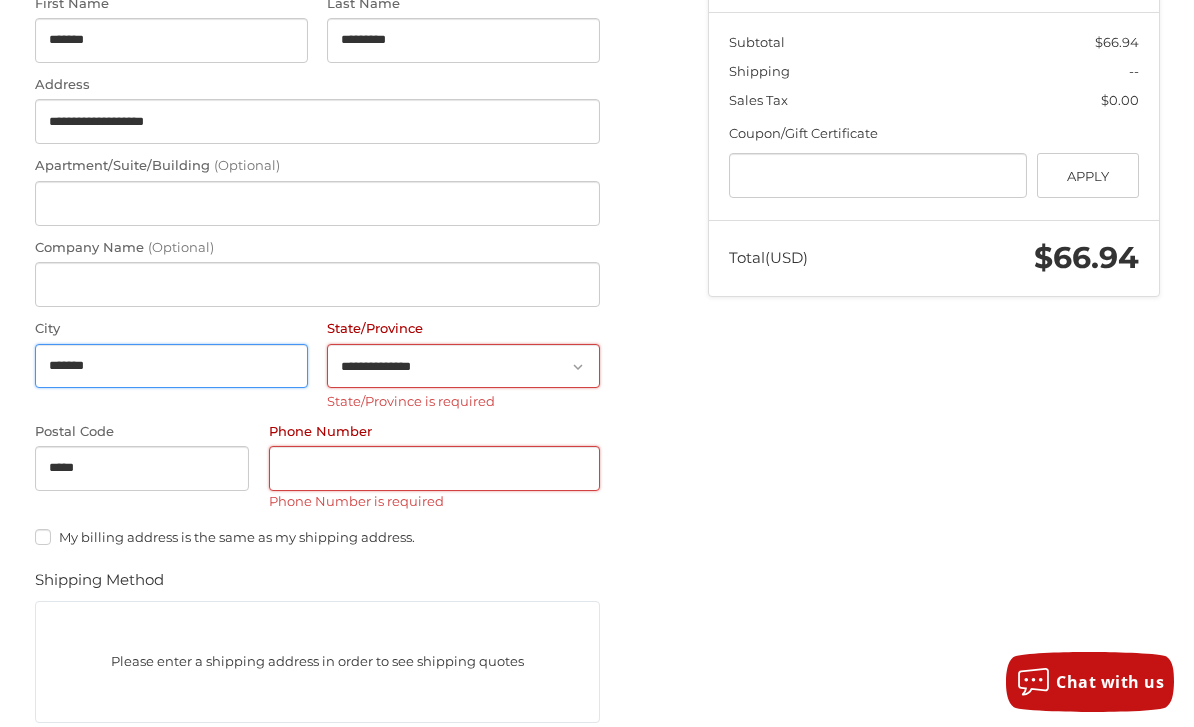 type on "*******" 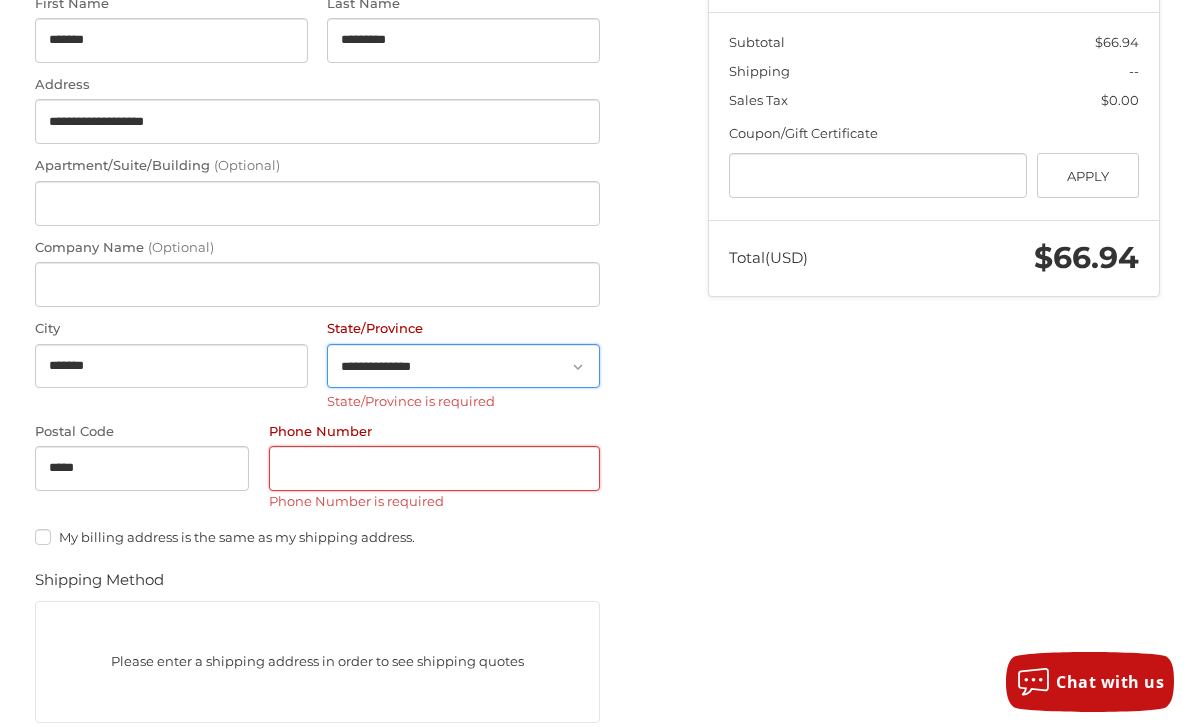 click on "**********" at bounding box center (463, 366) 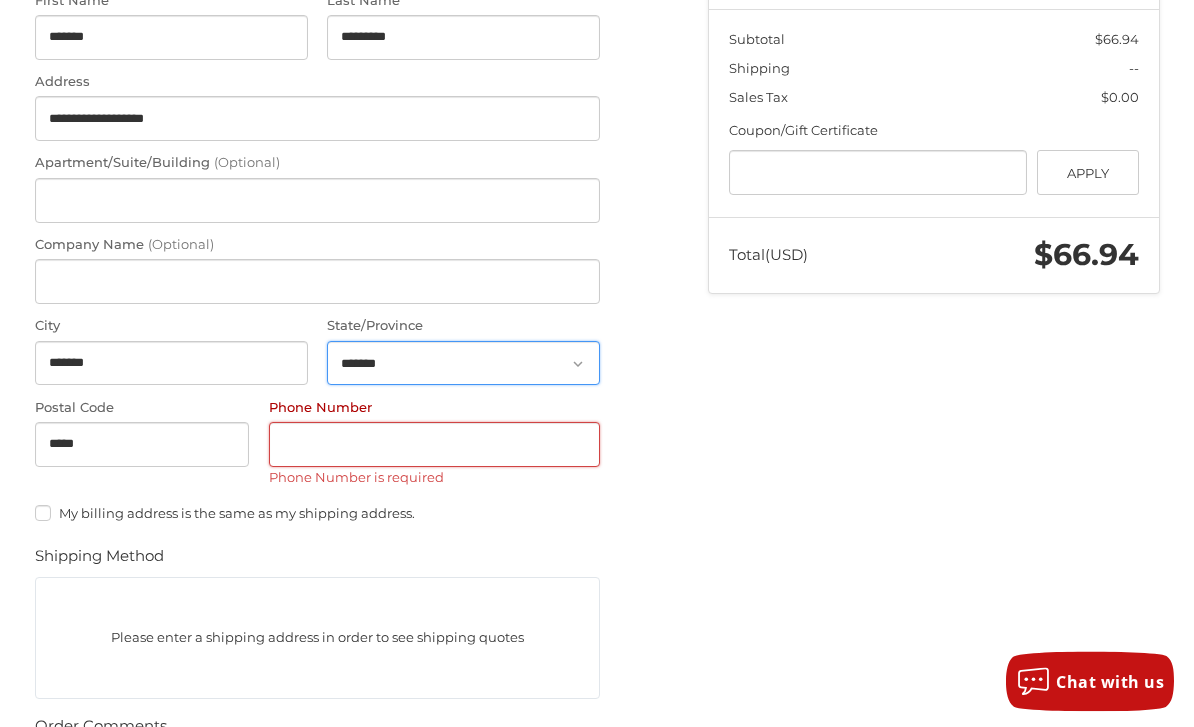 scroll, scrollTop: 497, scrollLeft: 0, axis: vertical 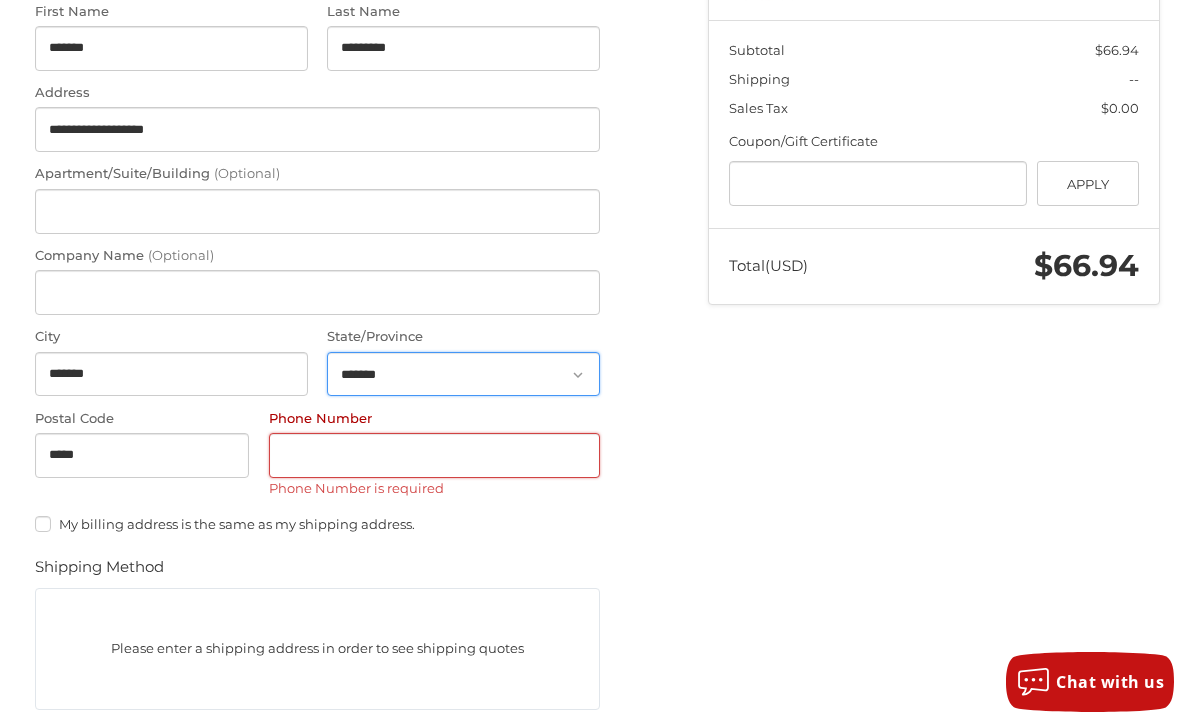 click on "**********" at bounding box center [463, 374] 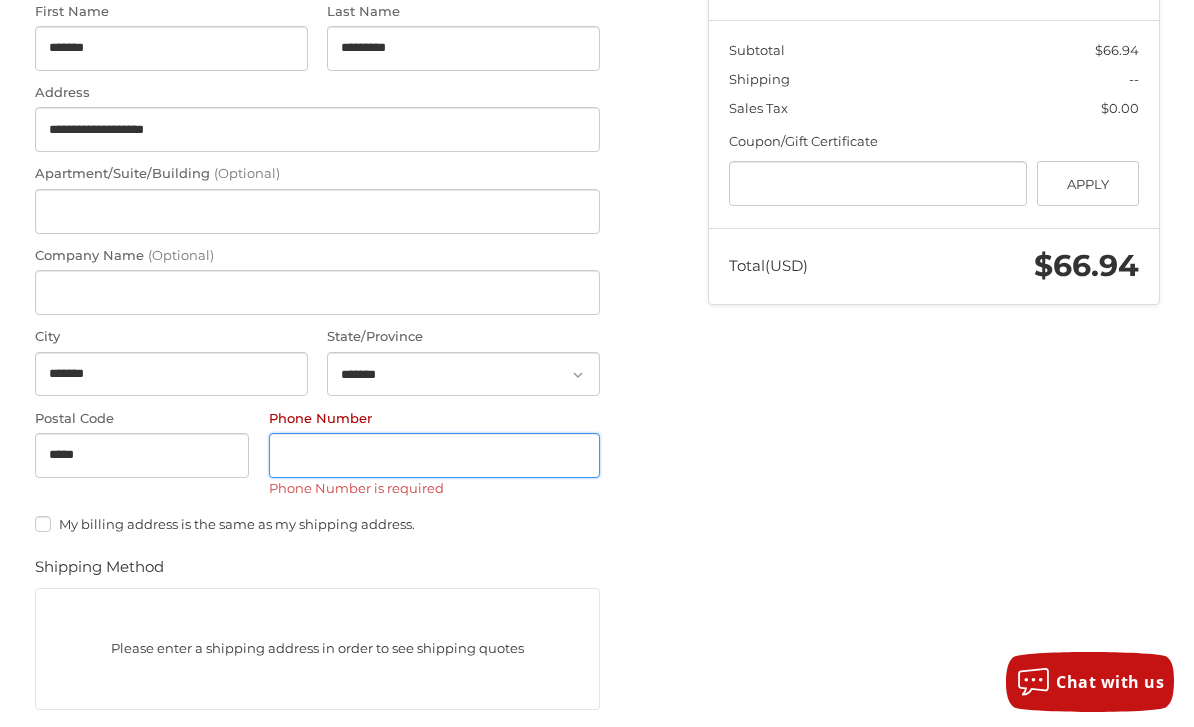 click on "Phone Number" at bounding box center [435, 455] 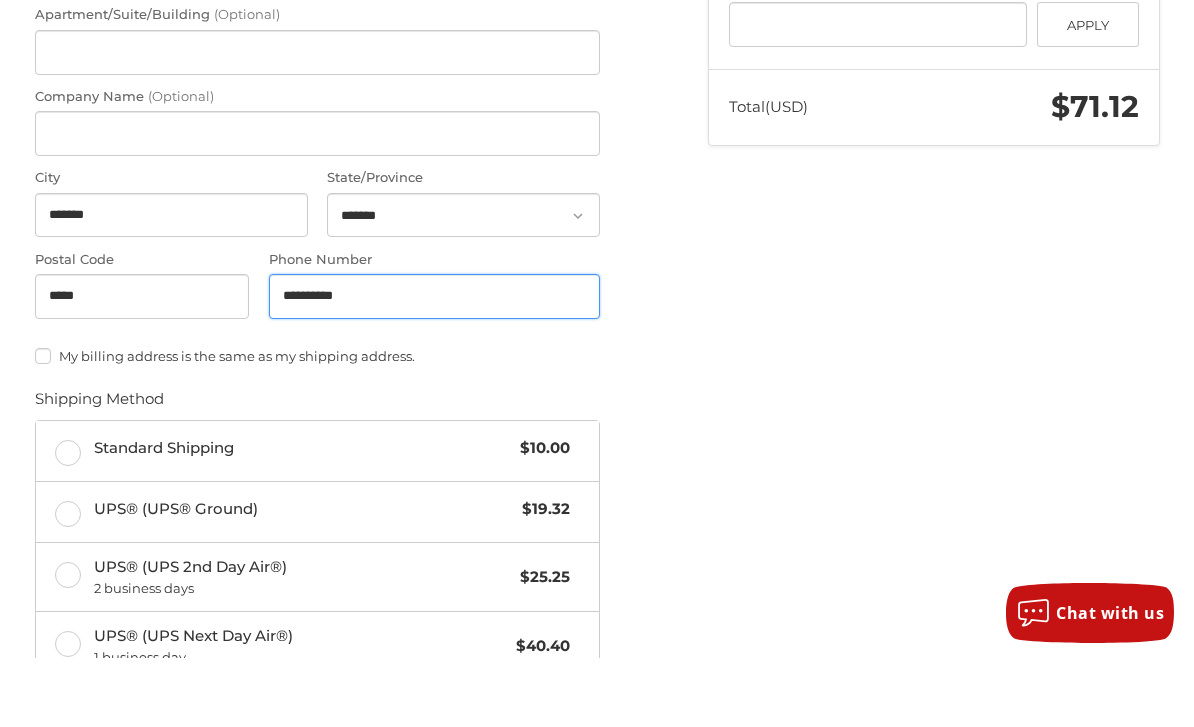 scroll, scrollTop: 594, scrollLeft: 0, axis: vertical 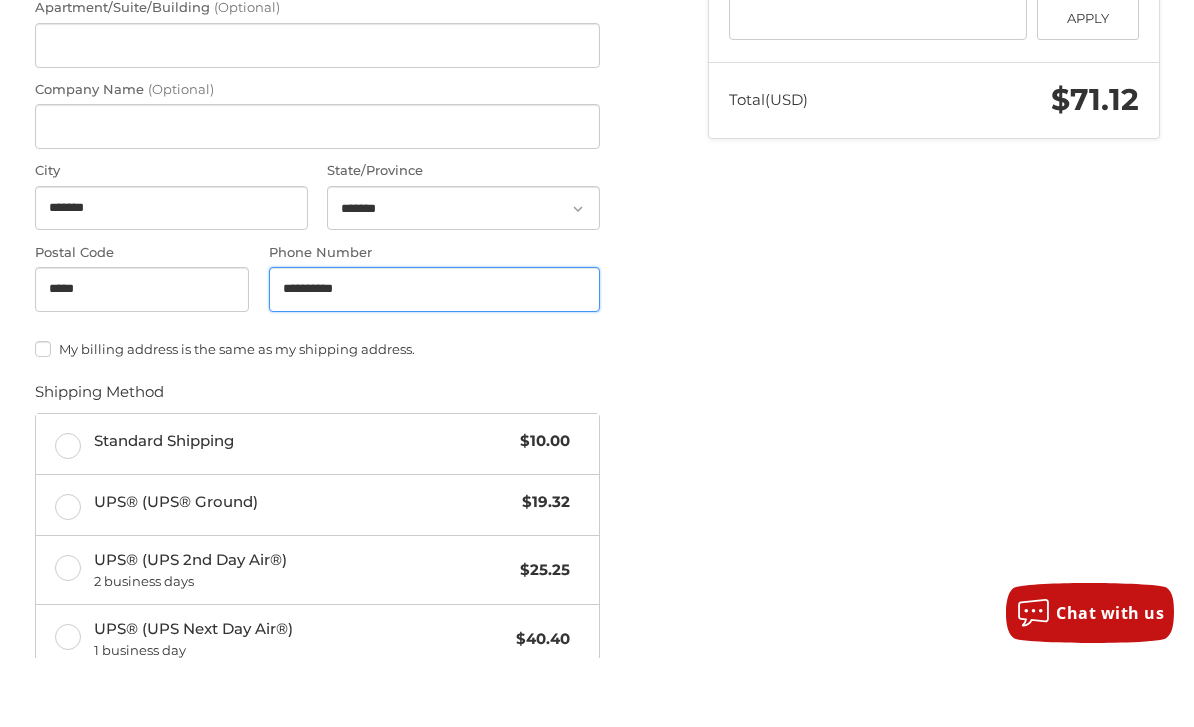 type on "**********" 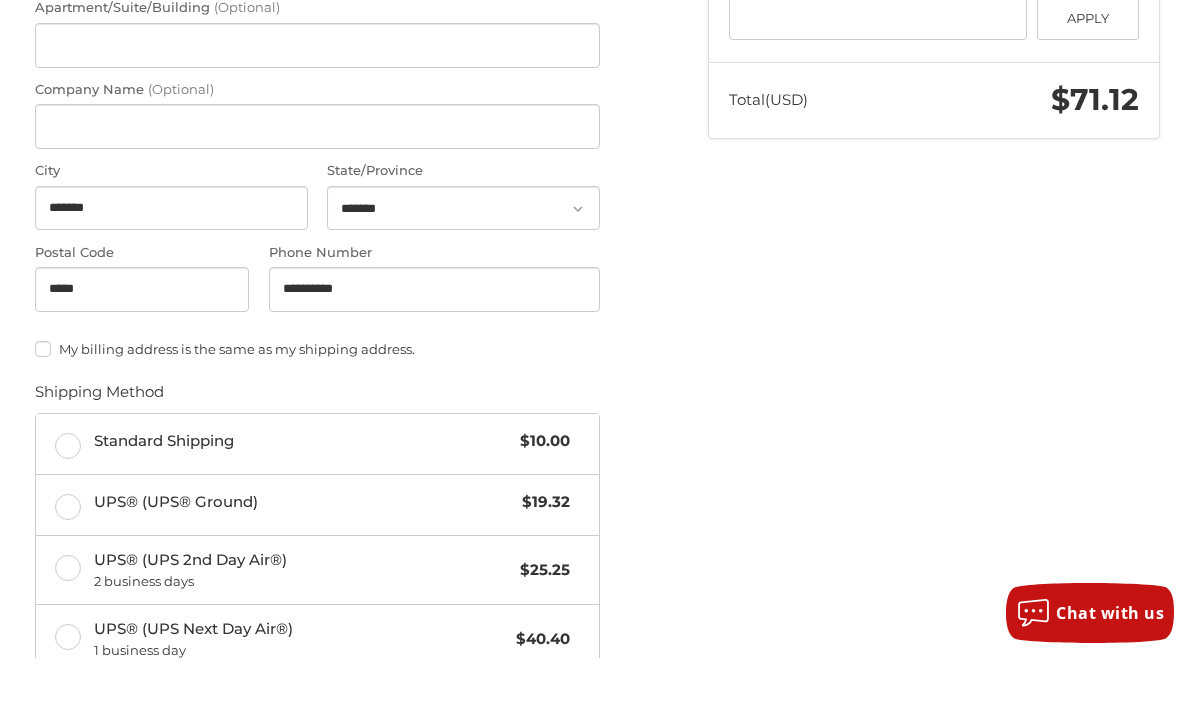click on "Standard Shipping $10.00" at bounding box center (318, 513) 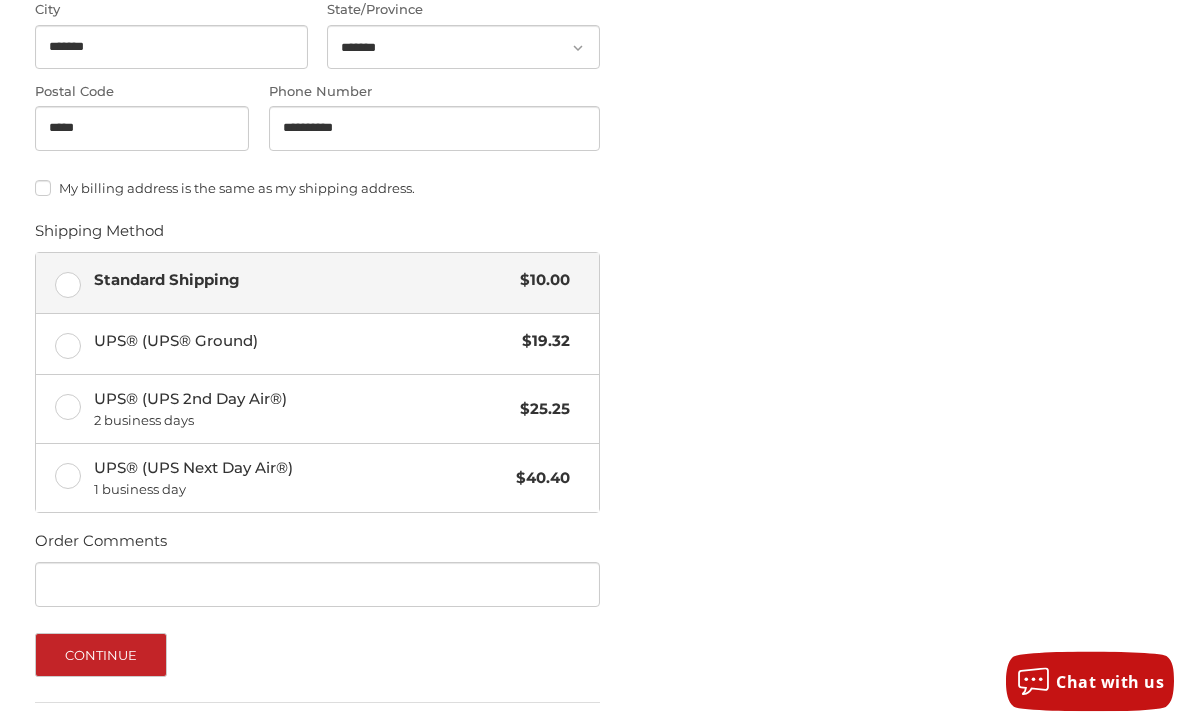scroll, scrollTop: 824, scrollLeft: 0, axis: vertical 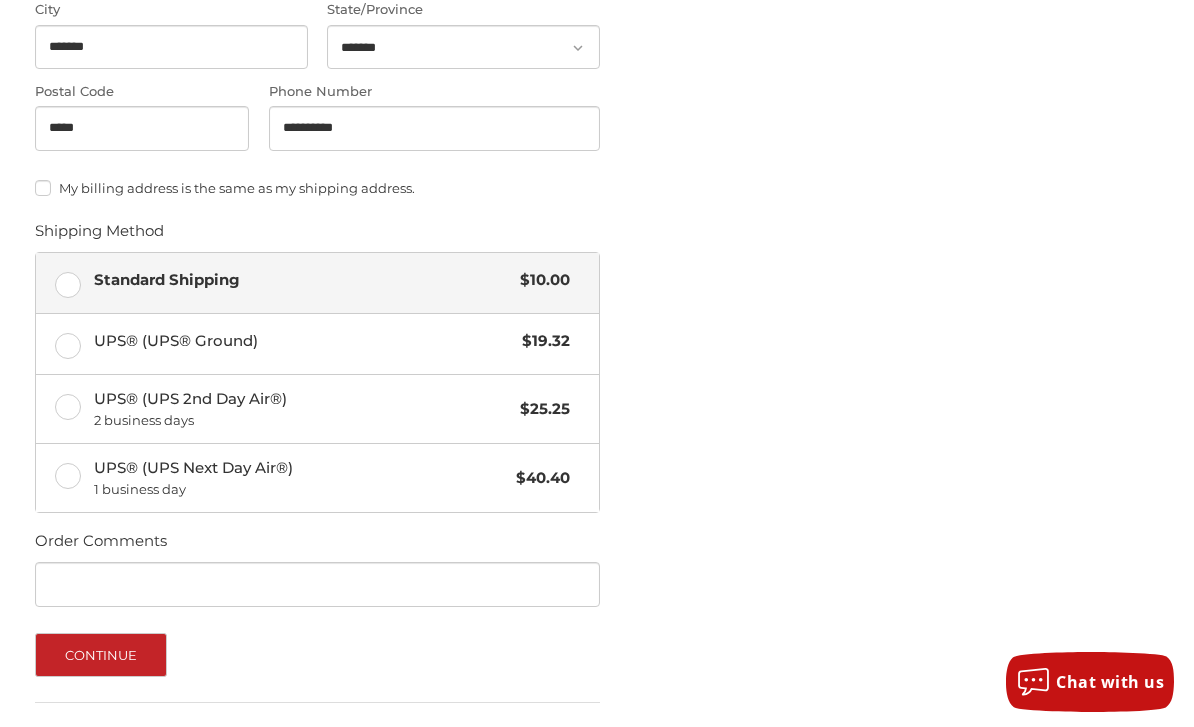 click on "Continue" at bounding box center [101, 655] 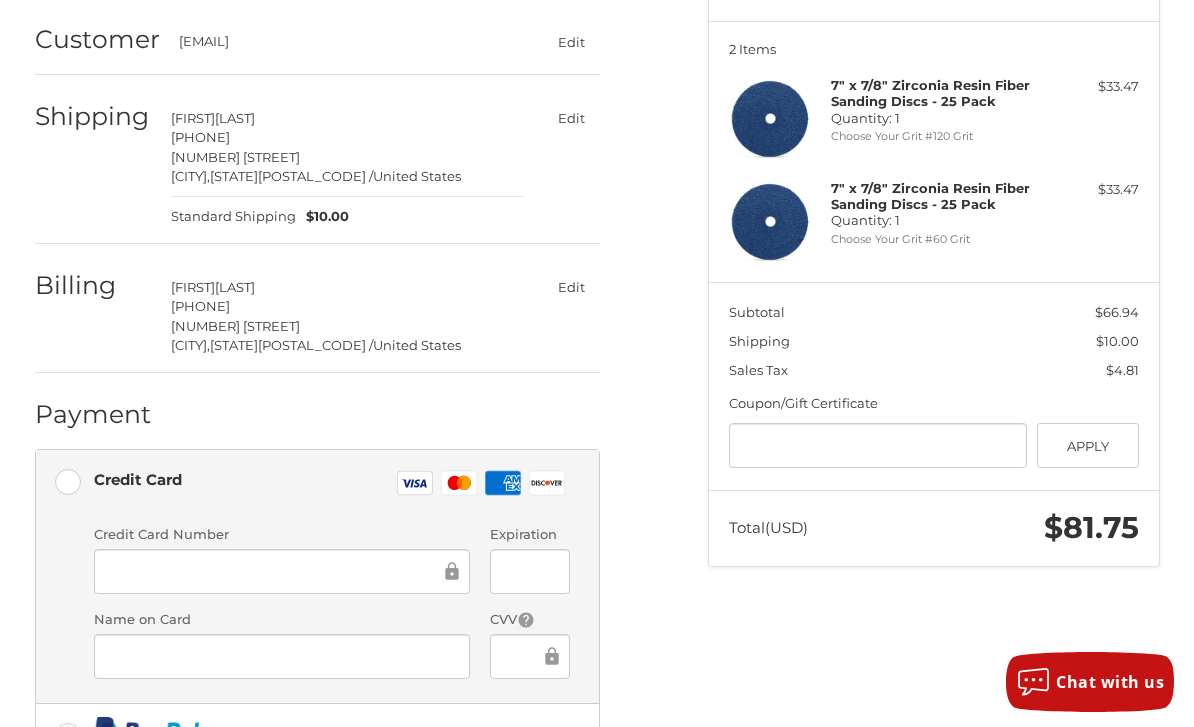 scroll, scrollTop: 237, scrollLeft: 0, axis: vertical 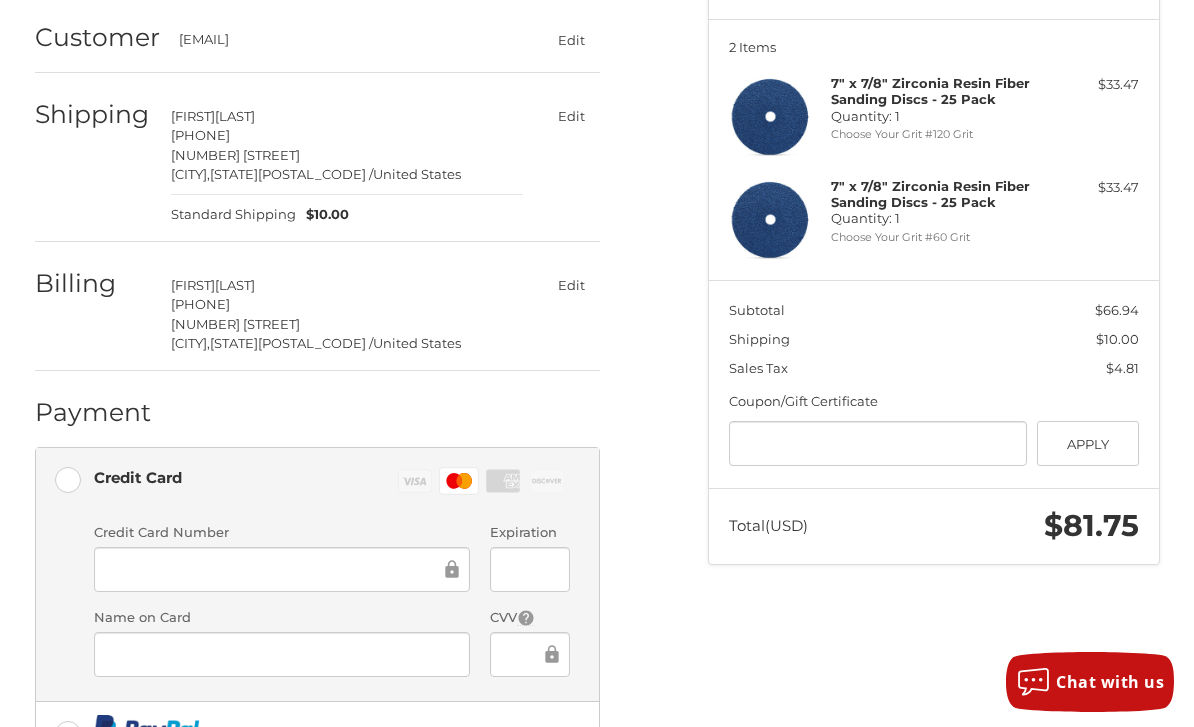click at bounding box center (282, 654) 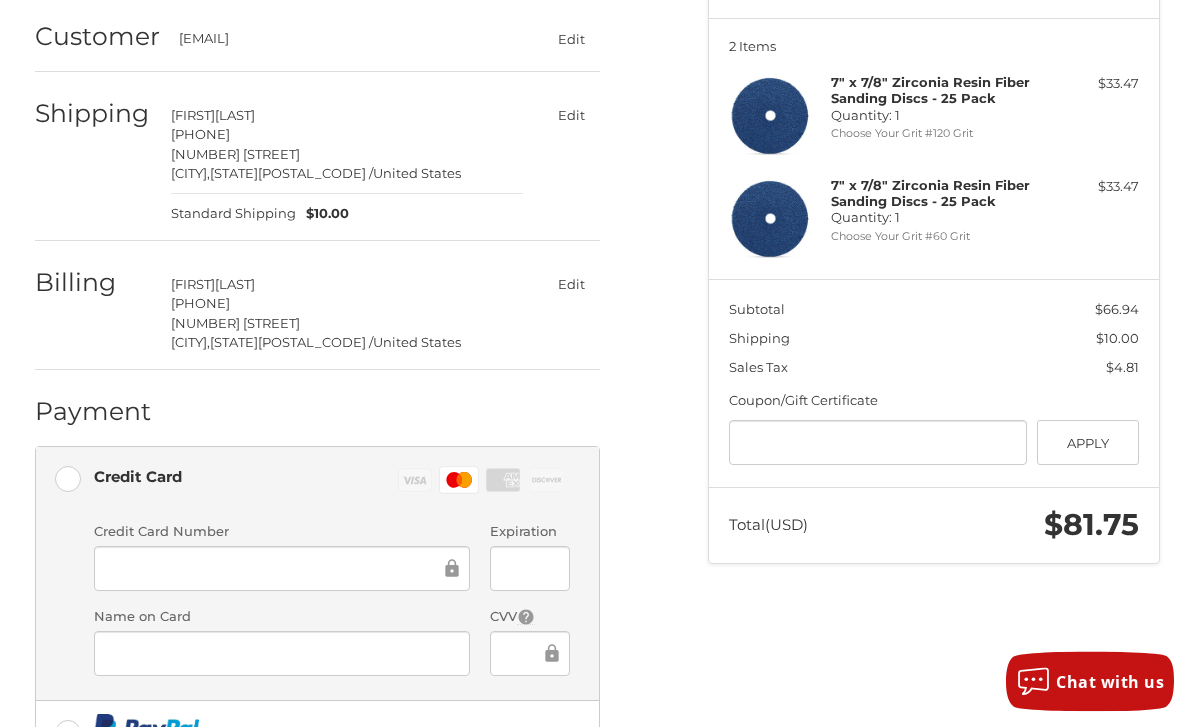 click at bounding box center (282, 654) 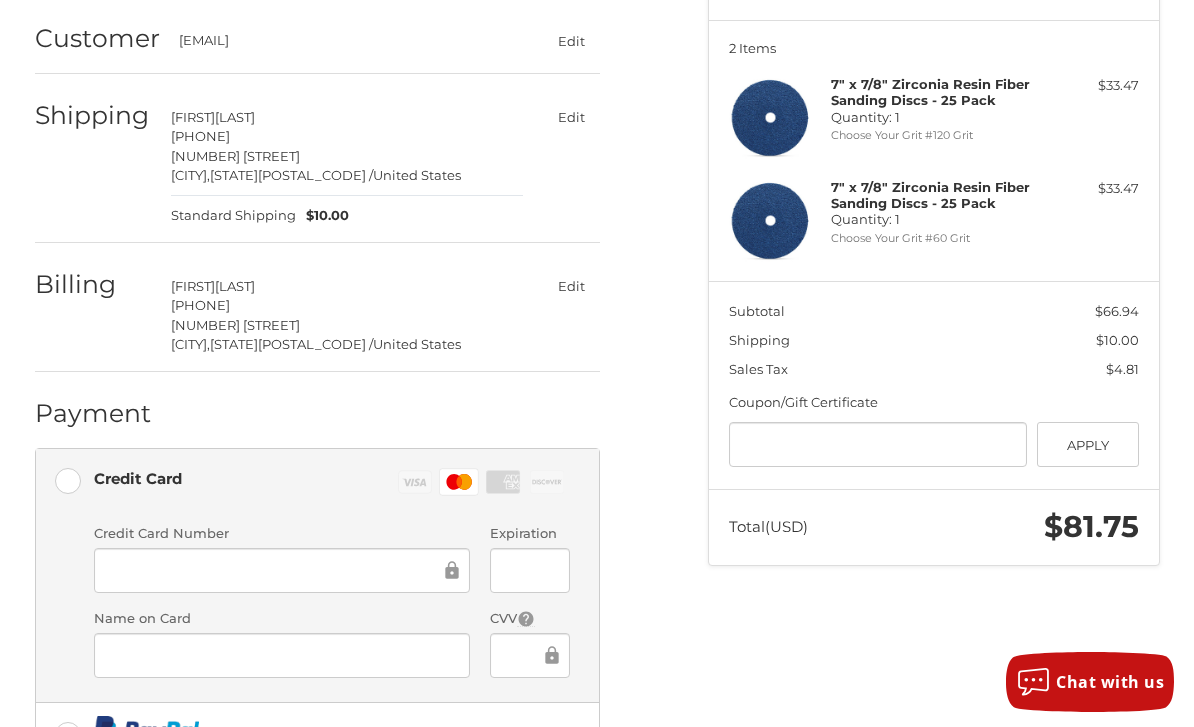 scroll, scrollTop: 231, scrollLeft: 0, axis: vertical 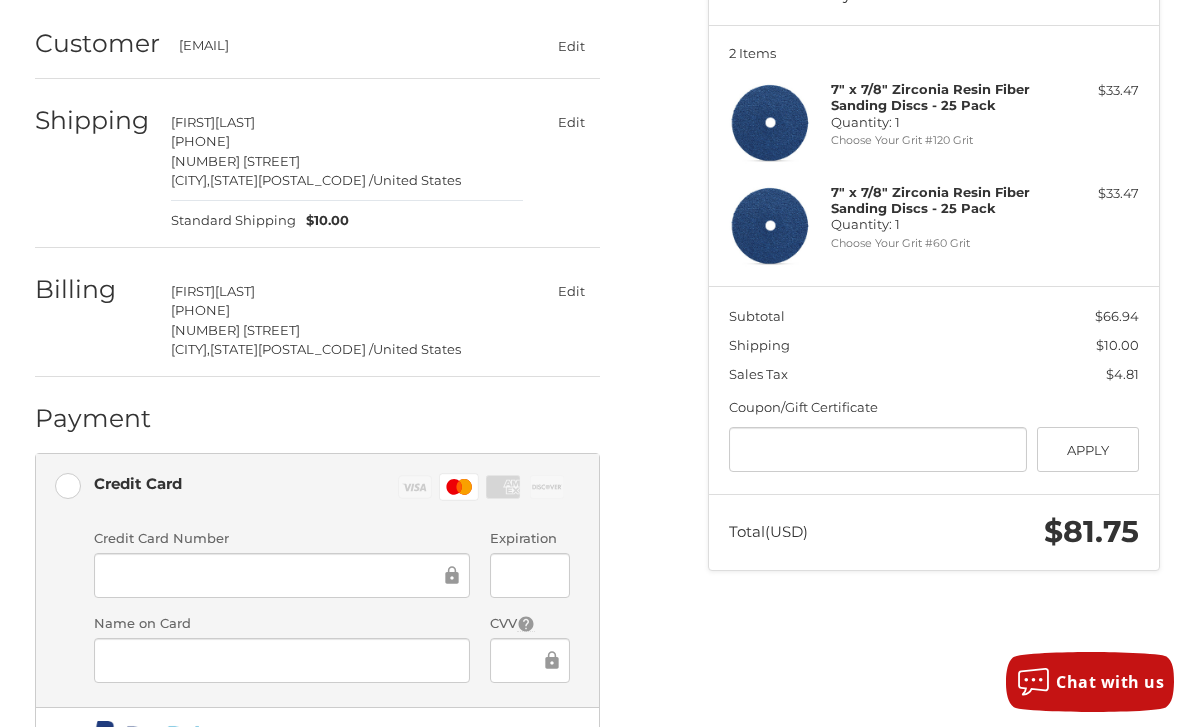 click on "Customer mikegreenwald@mindspring.com Edit Shipping Michael  Greenwald   8156000007 24855 South Bell Rd  Minooka,  Illinois,  60447 /  United States  Standard Shipping $10.00 Edit Billing Michael  Greenwald   8156000007 24855 South Bell Rd  Minooka,  Illinois,  60447 /  United States  Edit Payment Payment Methods Credit Card Credit Card Visa Master Amex Discover Credit card Credit Card Number Expiration Name on Card CVV Pay Later Redeemable Payments Coupon/Gift Certificate Gift Certificate or Coupon Code Apply Place Order" at bounding box center [357, 555] 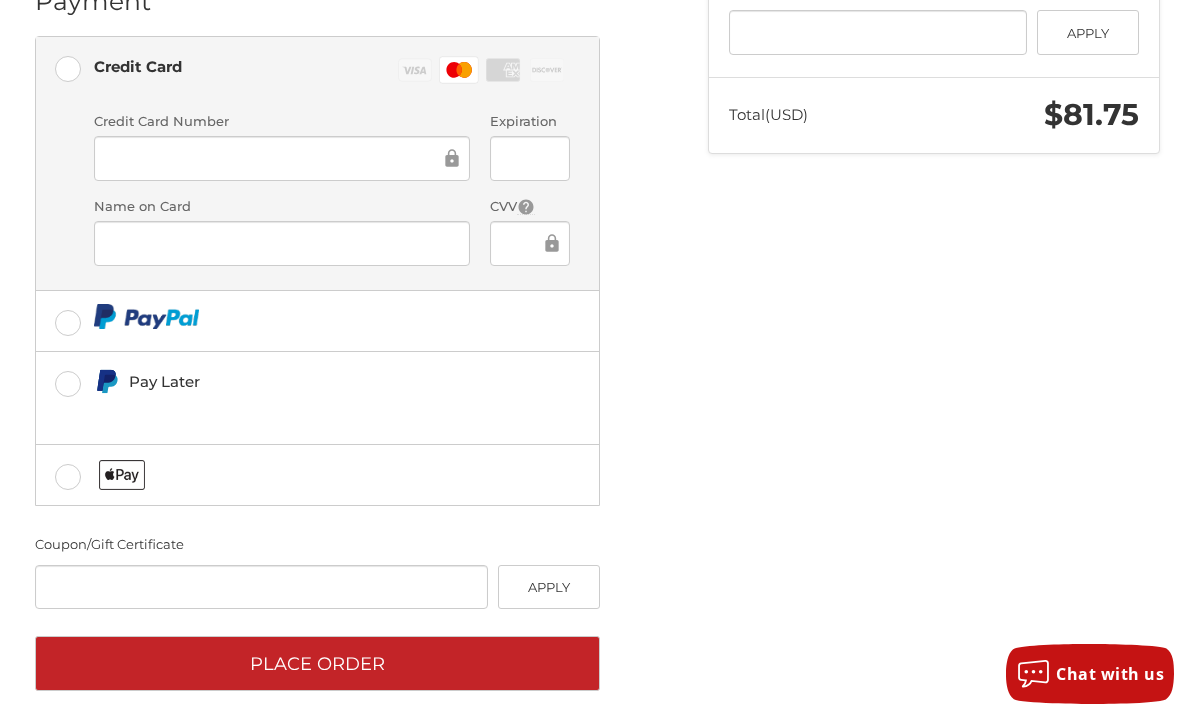 scroll, scrollTop: 651, scrollLeft: 0, axis: vertical 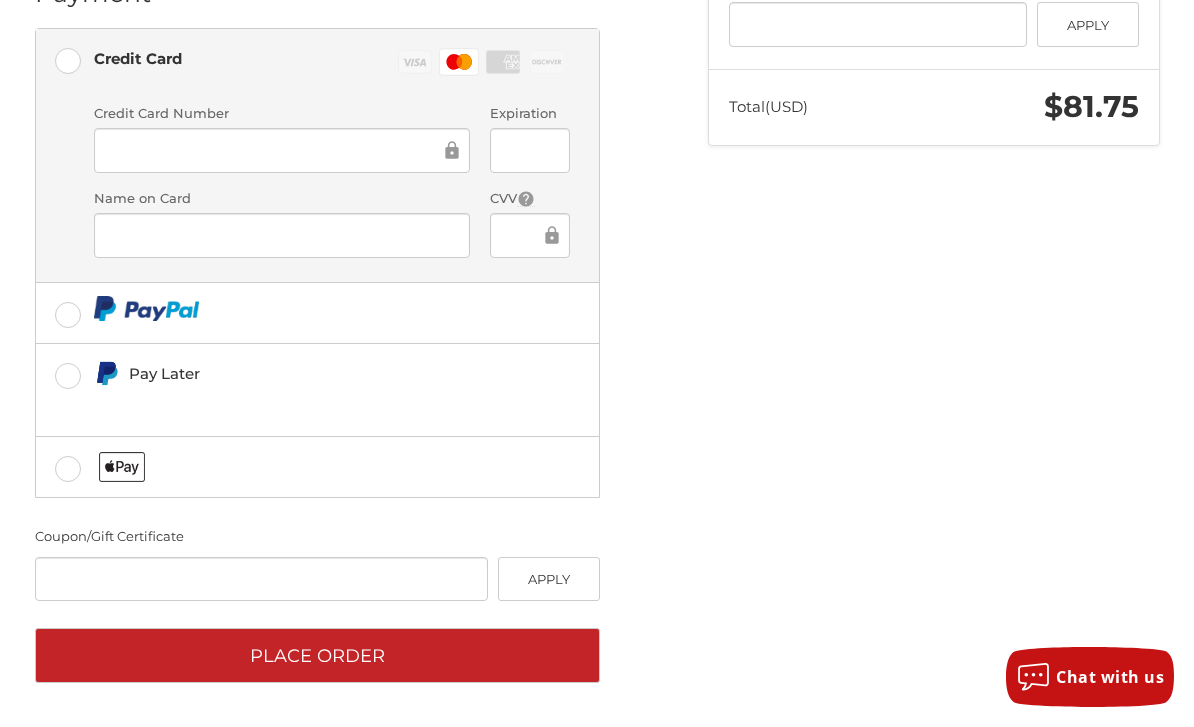 click on "Place Order" at bounding box center [318, 660] 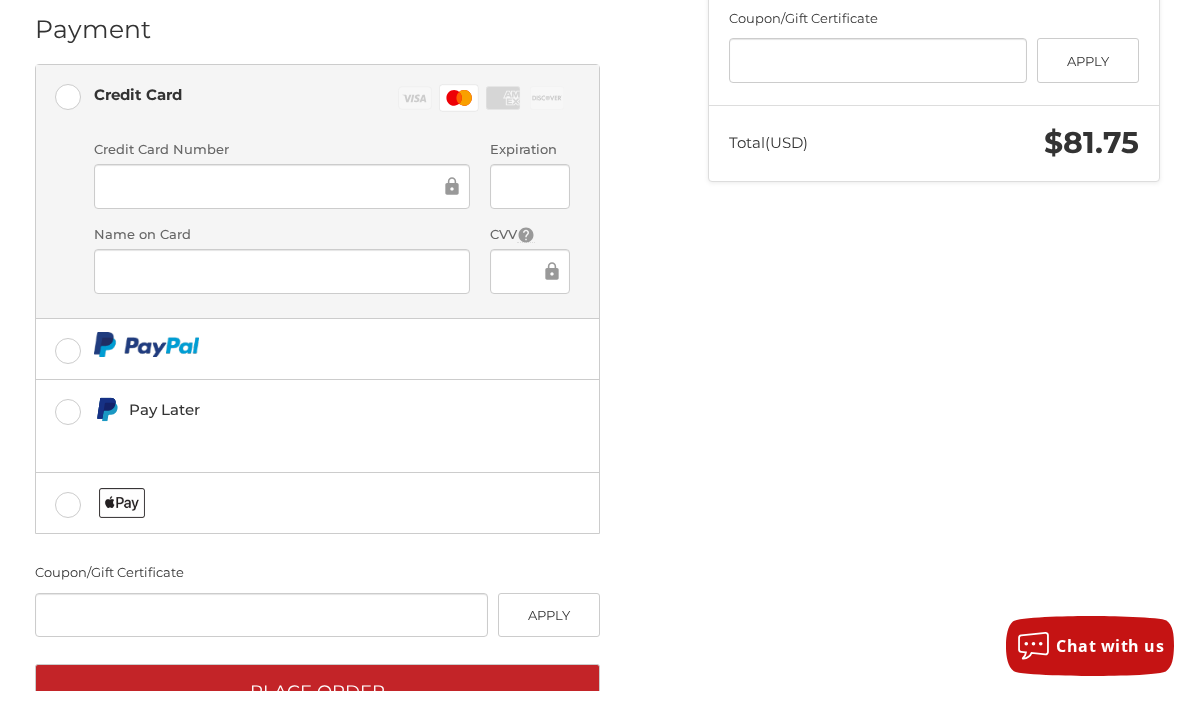 scroll, scrollTop: 650, scrollLeft: 0, axis: vertical 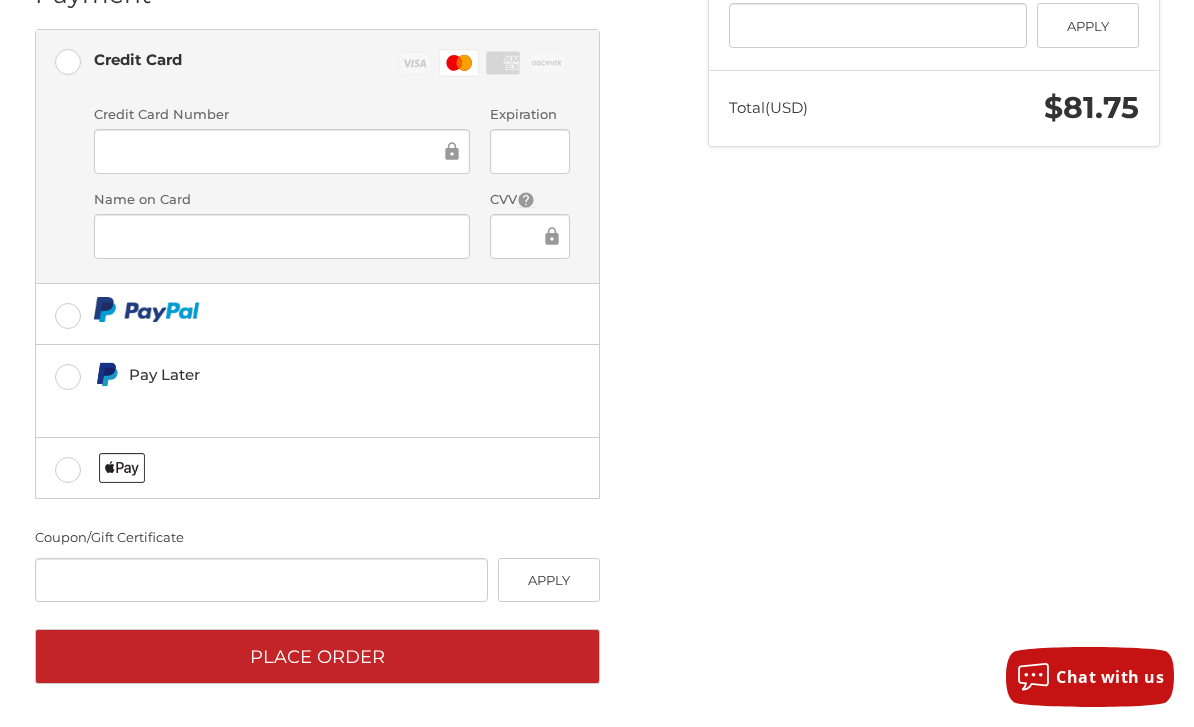 click on "Place Order" at bounding box center (318, 661) 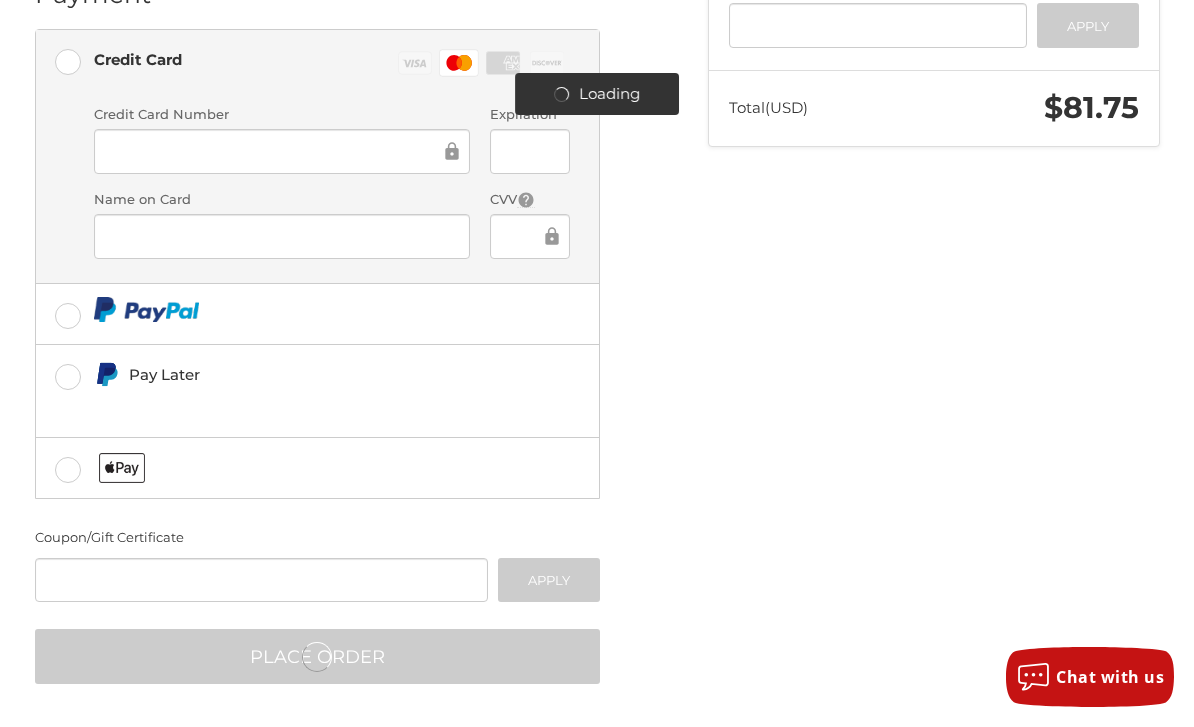 scroll, scrollTop: 587, scrollLeft: 0, axis: vertical 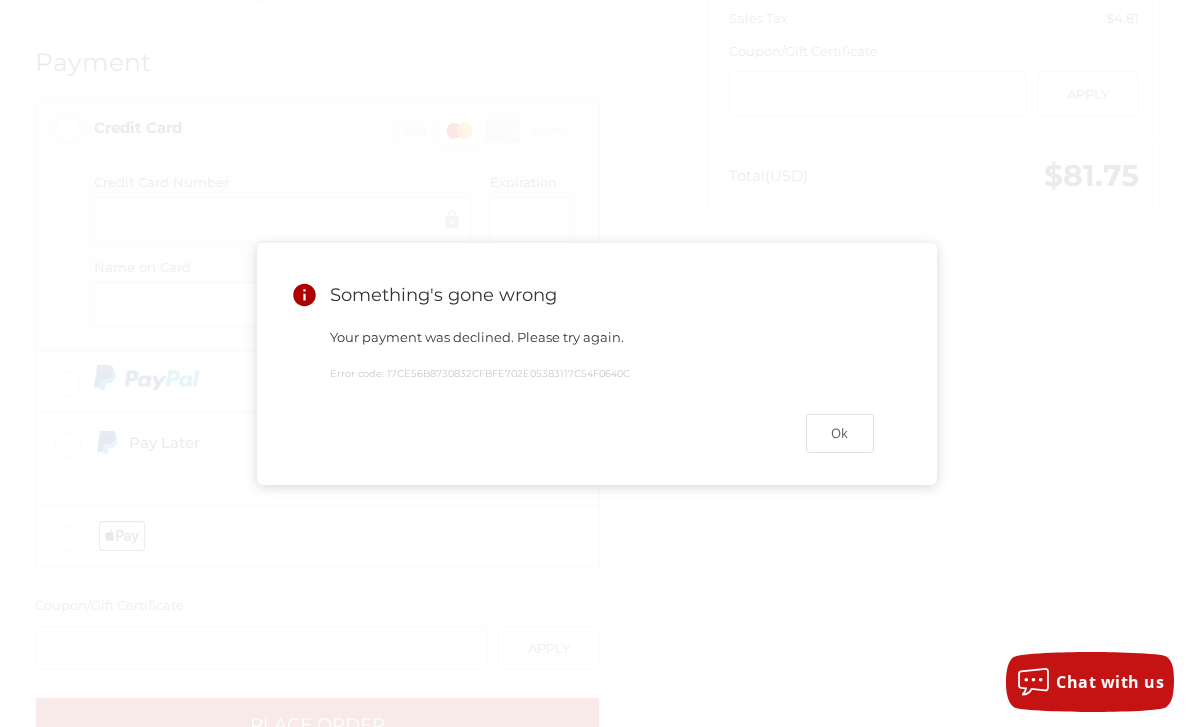 click on "Ok" at bounding box center [602, 433] 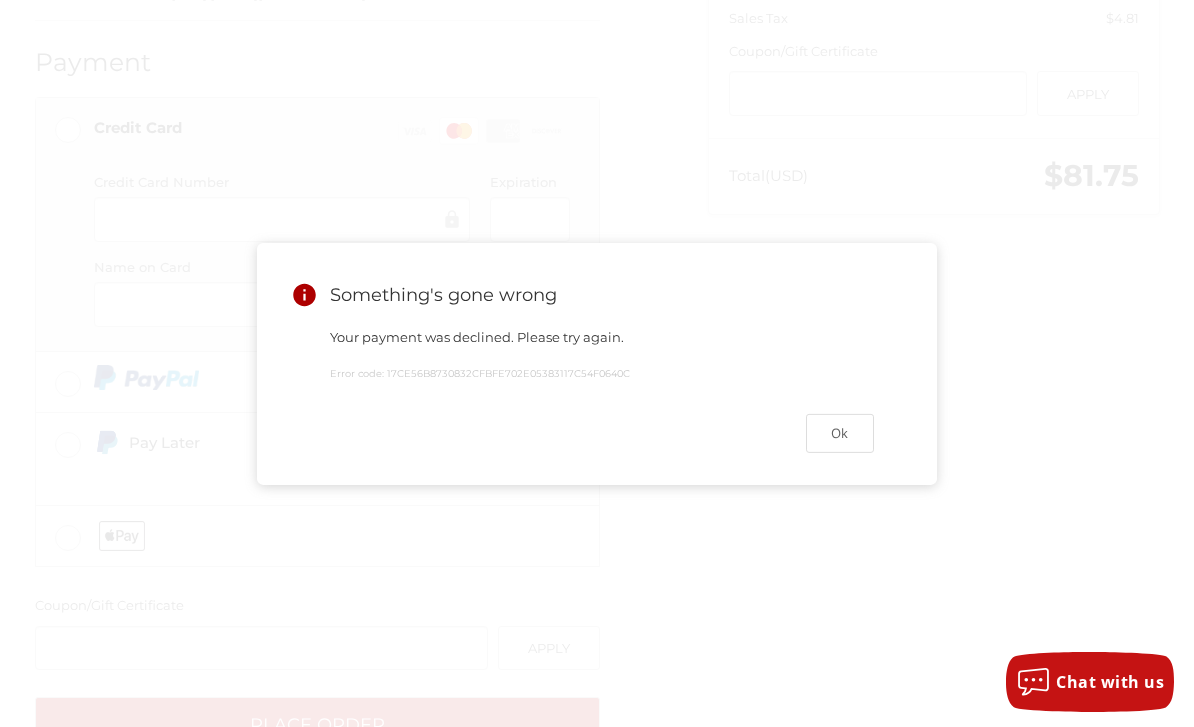 click on "Ok" at bounding box center [840, 433] 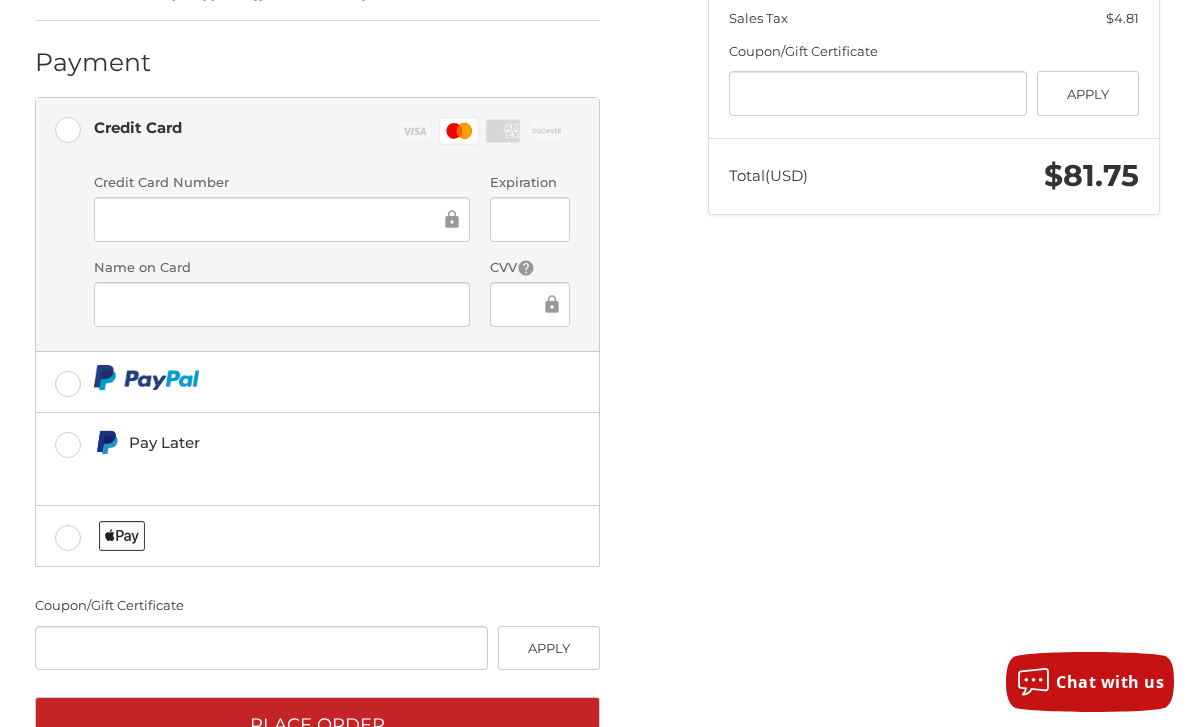 click at bounding box center (530, 219) 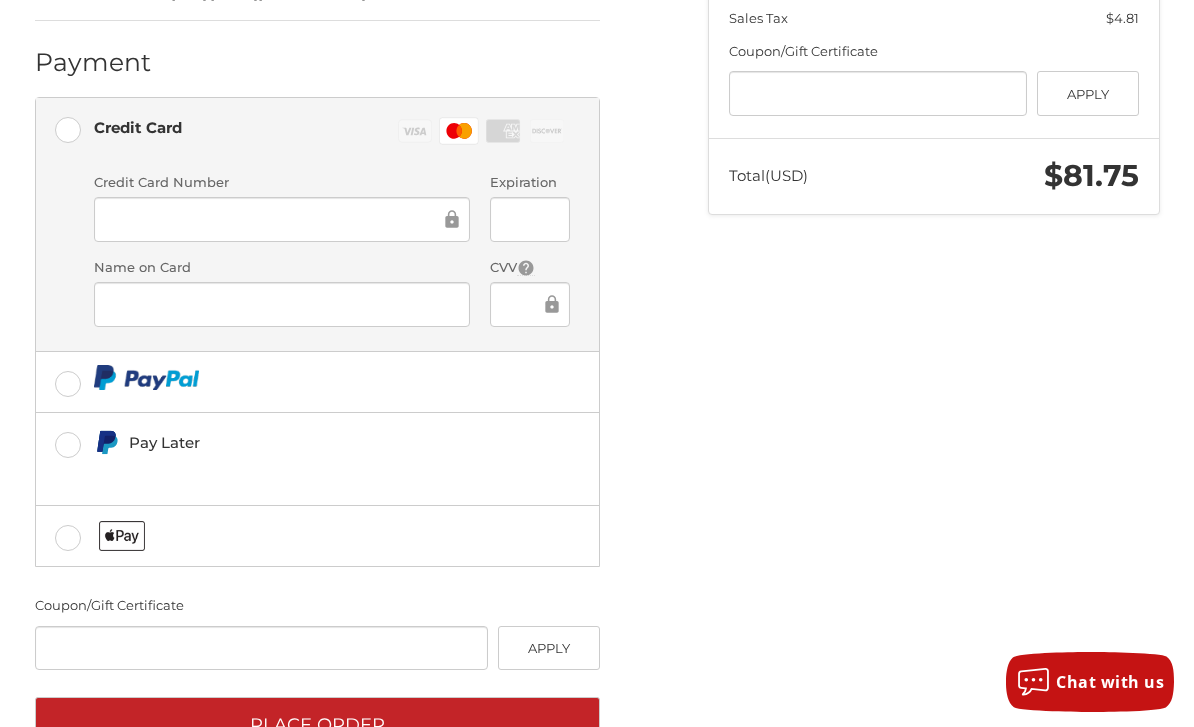 click on "Place Order" at bounding box center [318, 724] 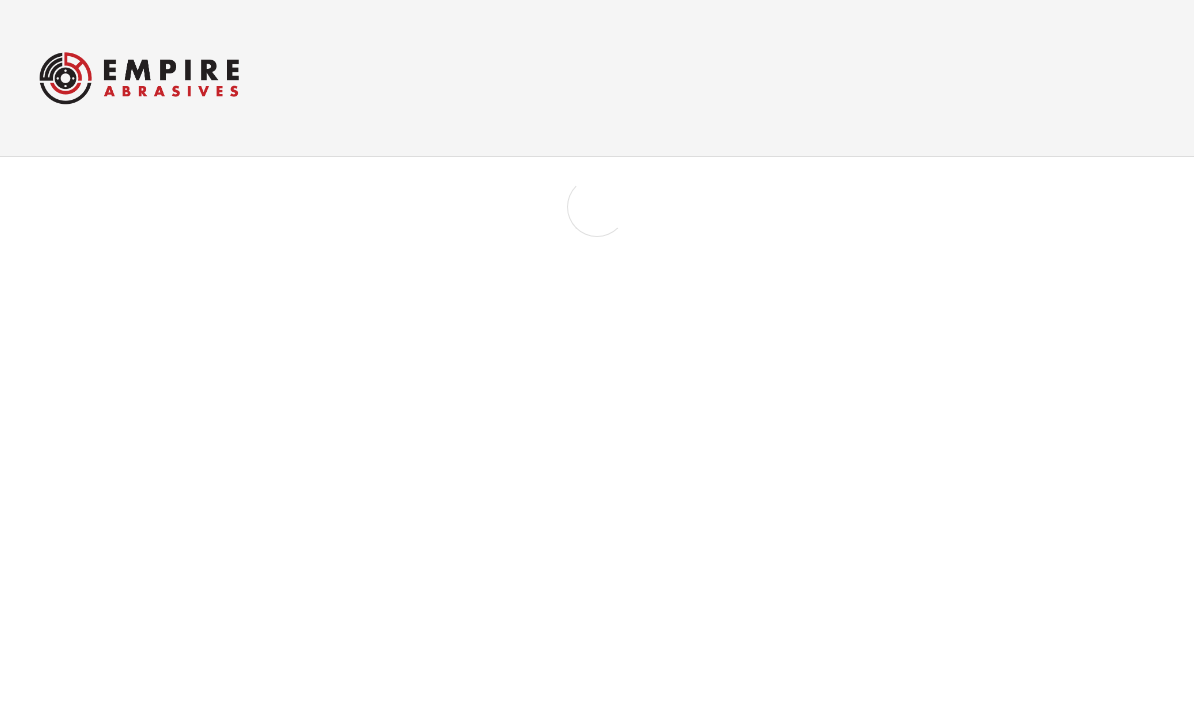 scroll, scrollTop: 0, scrollLeft: 0, axis: both 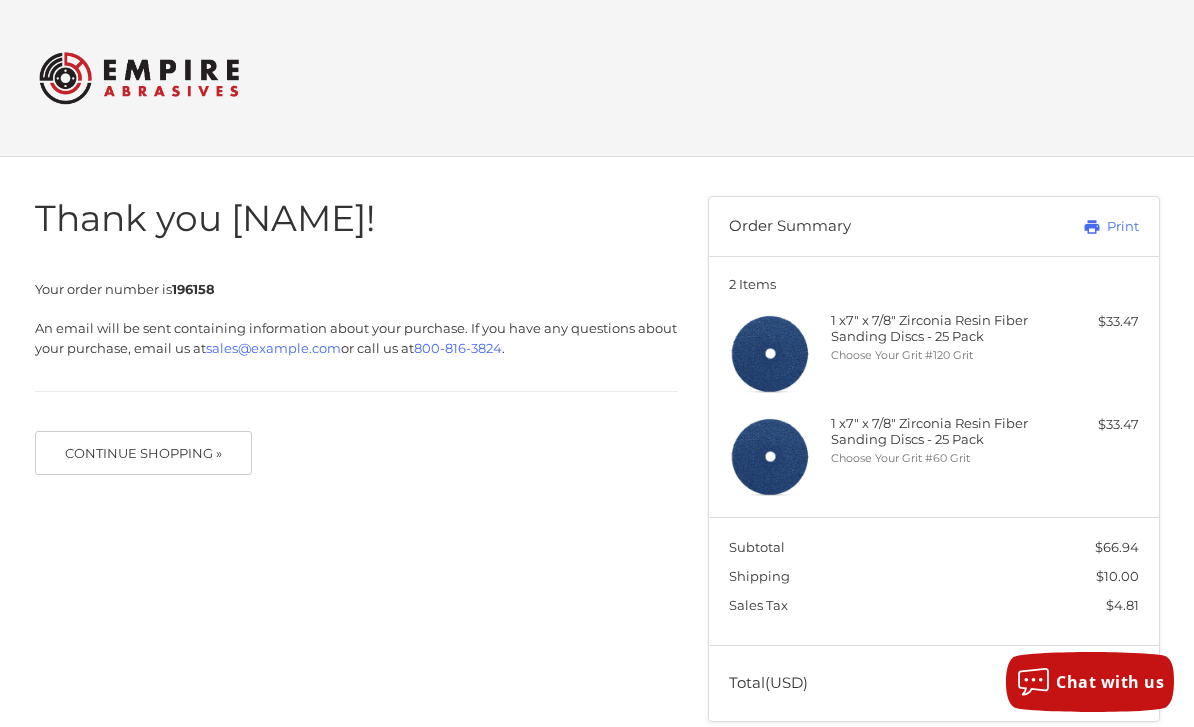 click on "Checkout" at bounding box center (597, 78) 